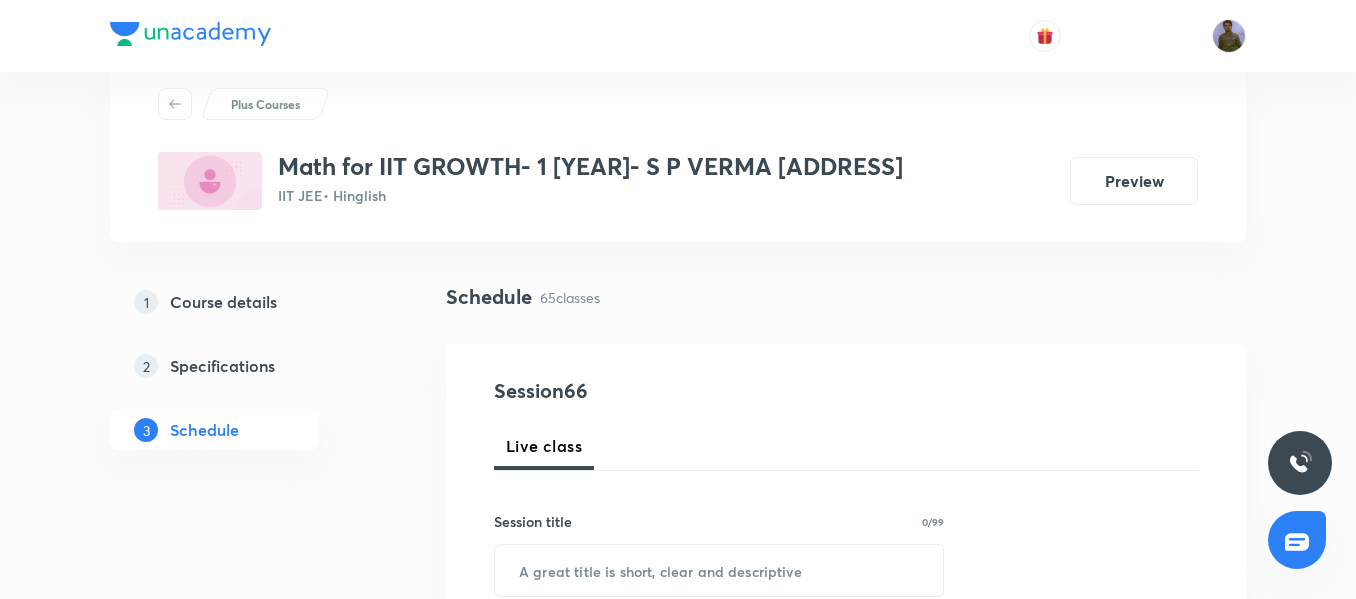 scroll, scrollTop: 200, scrollLeft: 0, axis: vertical 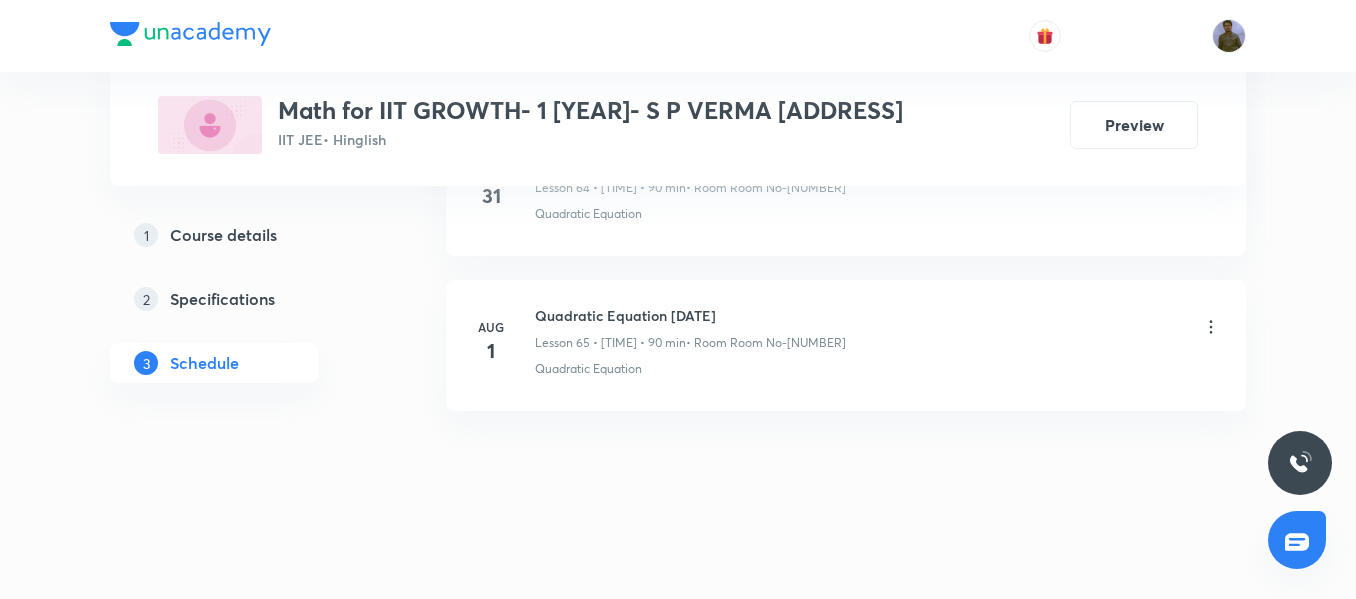 click on "Quadratic Equation 02/08" at bounding box center [690, 315] 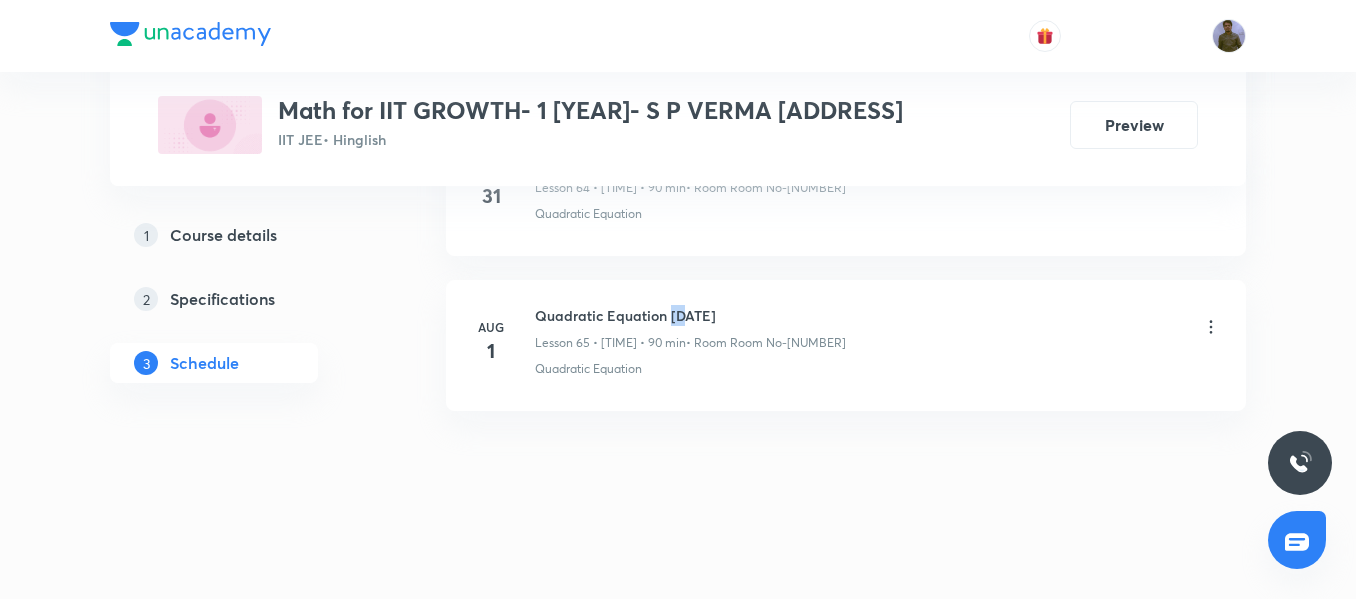 click on "Quadratic Equation 02/08" at bounding box center [690, 315] 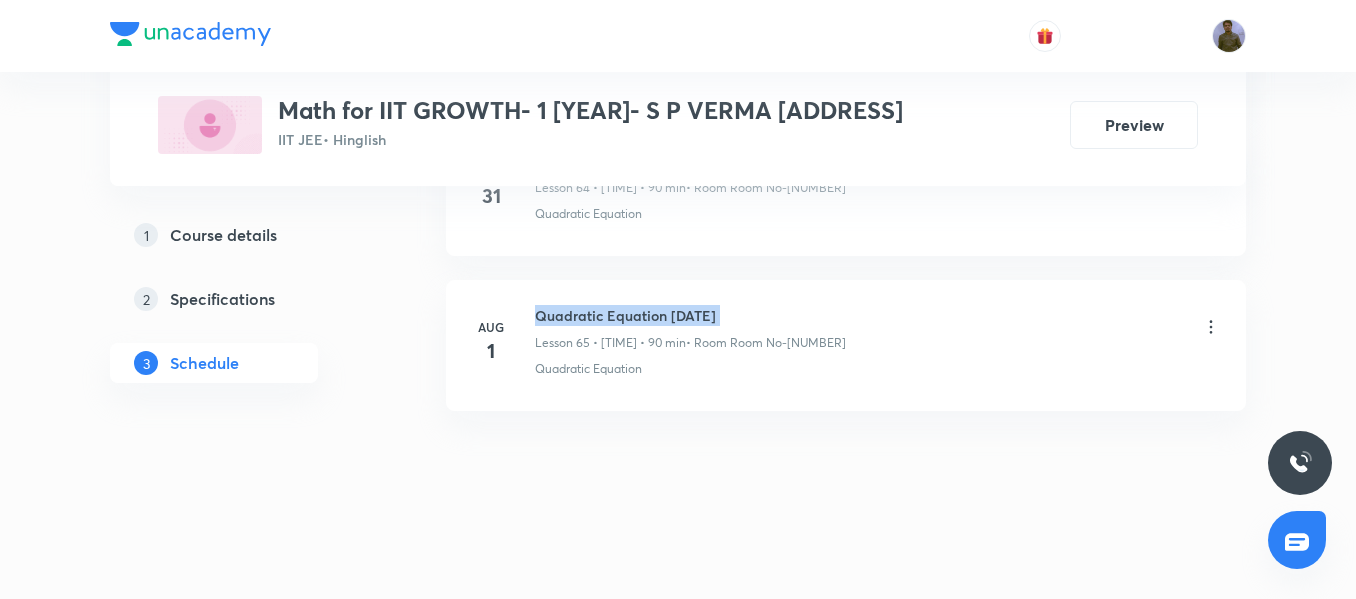 click on "Quadratic Equation 02/08" at bounding box center (690, 315) 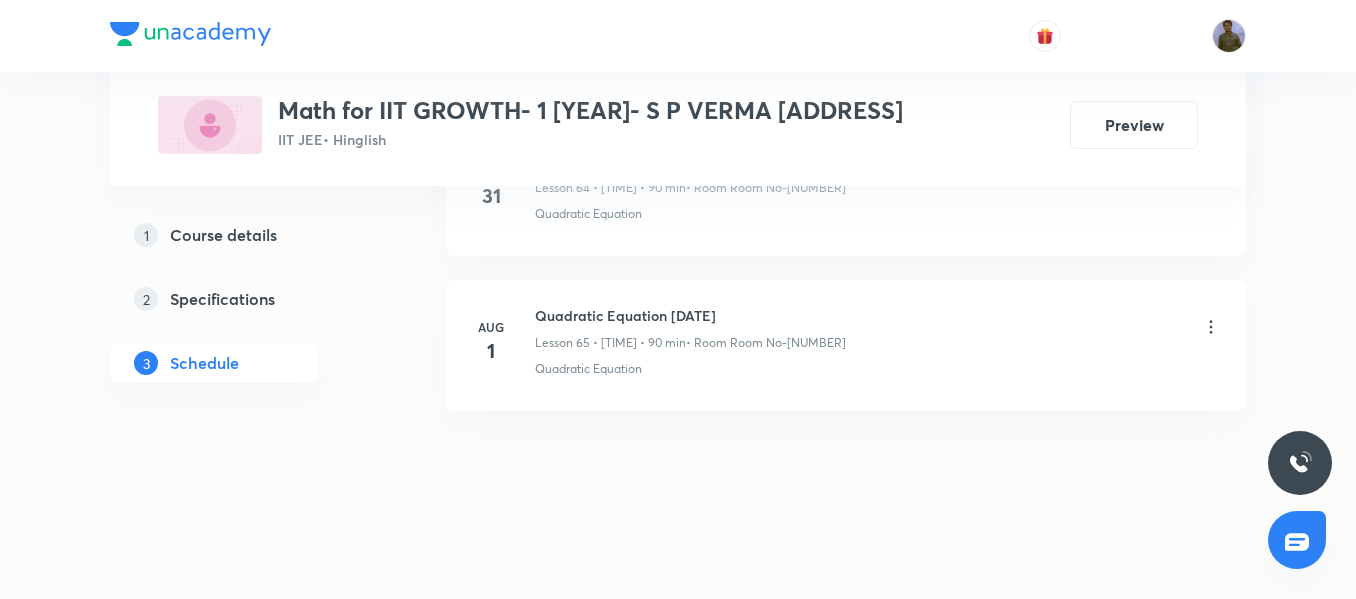 click on "Quadratic Equation [DATE]" at bounding box center (690, 315) 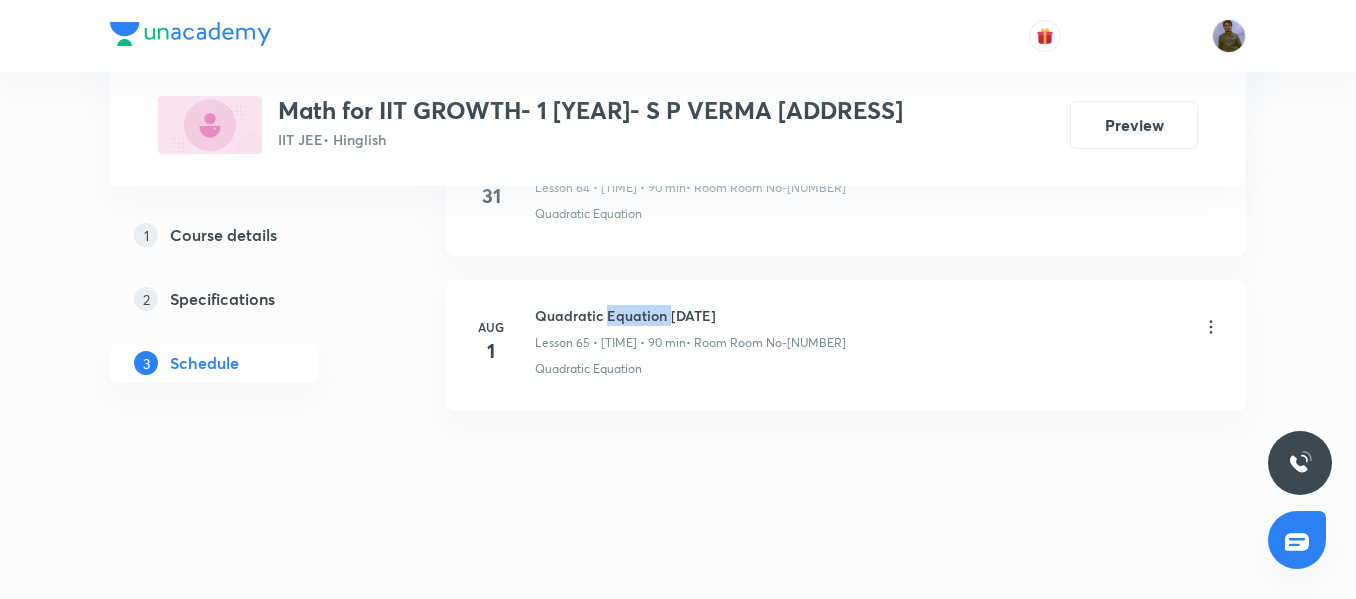 click on "Quadratic Equation 02/08" at bounding box center (690, 315) 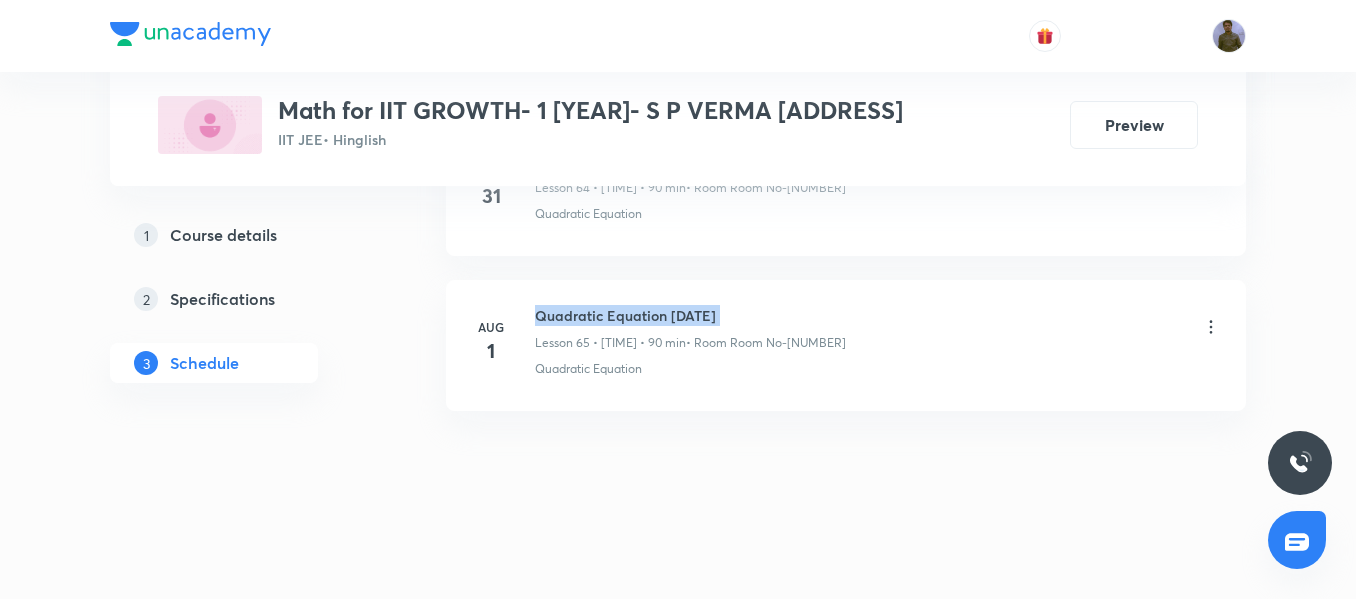 click on "Quadratic Equation 02/08" at bounding box center [690, 315] 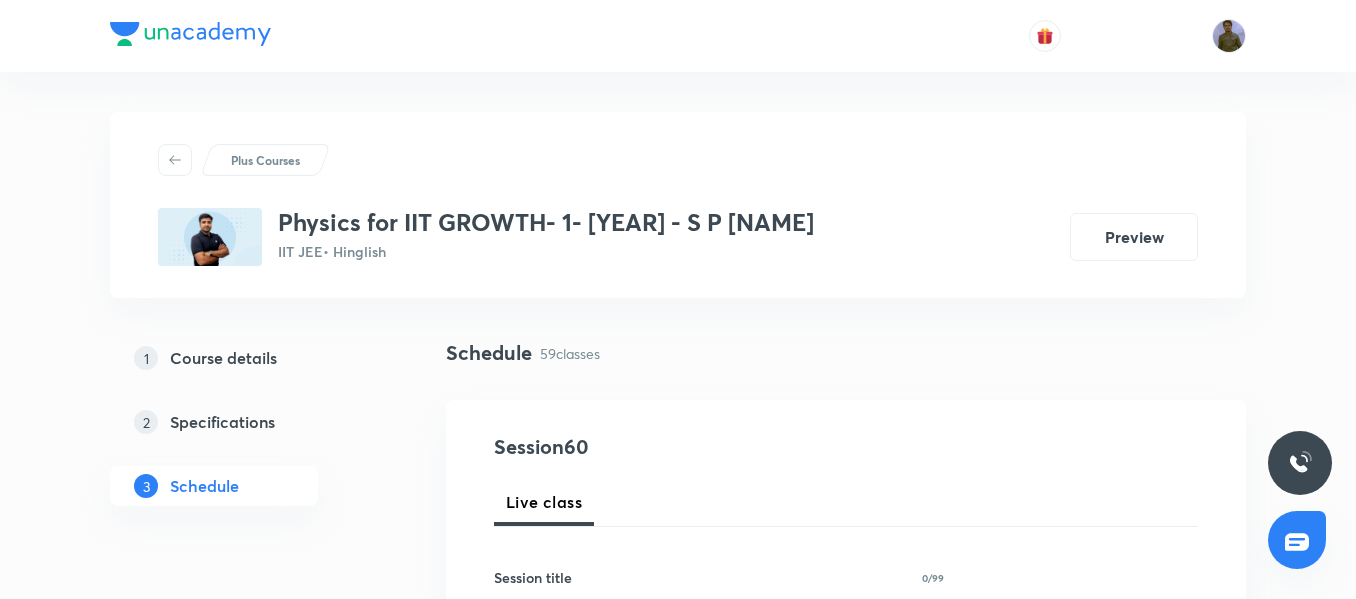 scroll, scrollTop: 0, scrollLeft: 0, axis: both 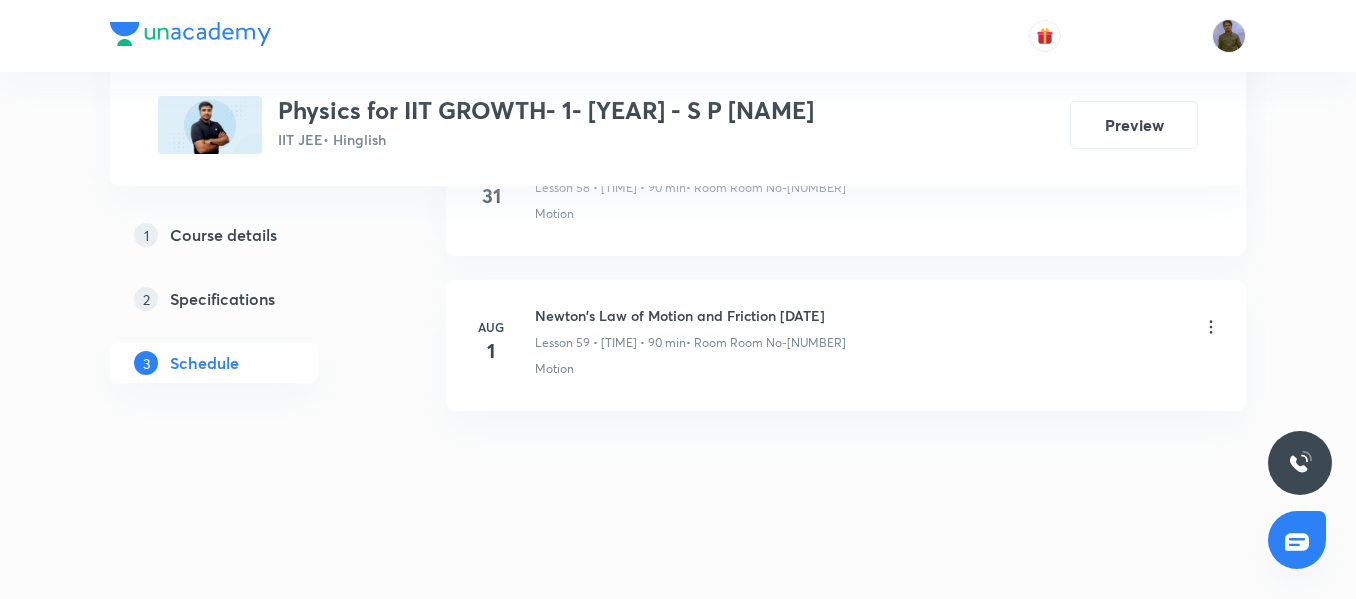 click on "Newton's Law of Motion and Friction 06/09 Lesson 59 • 4:30 PM • 90 min  • Room Room No-02" at bounding box center [690, 328] 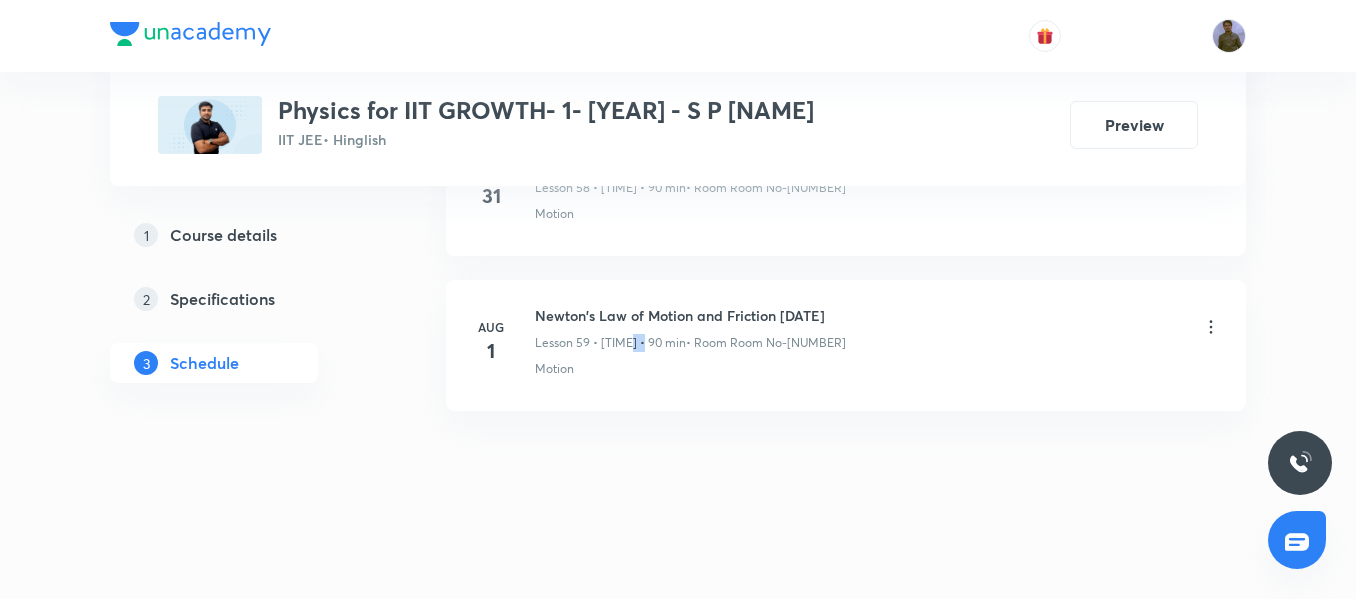 click on "Newton's Law of Motion and Friction 06/09 Lesson 59 • 4:30 PM • 90 min  • Room Room No-02" at bounding box center (690, 328) 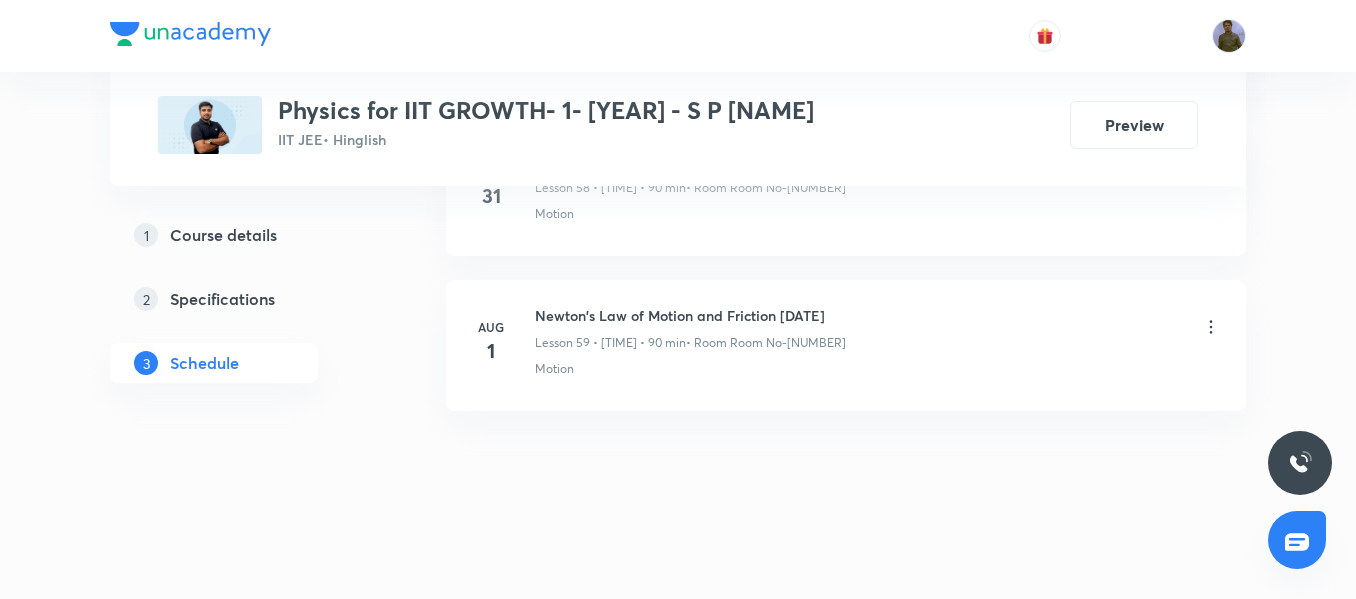 click on "Newton's Law of Motion and Friction 06/09" at bounding box center (690, 315) 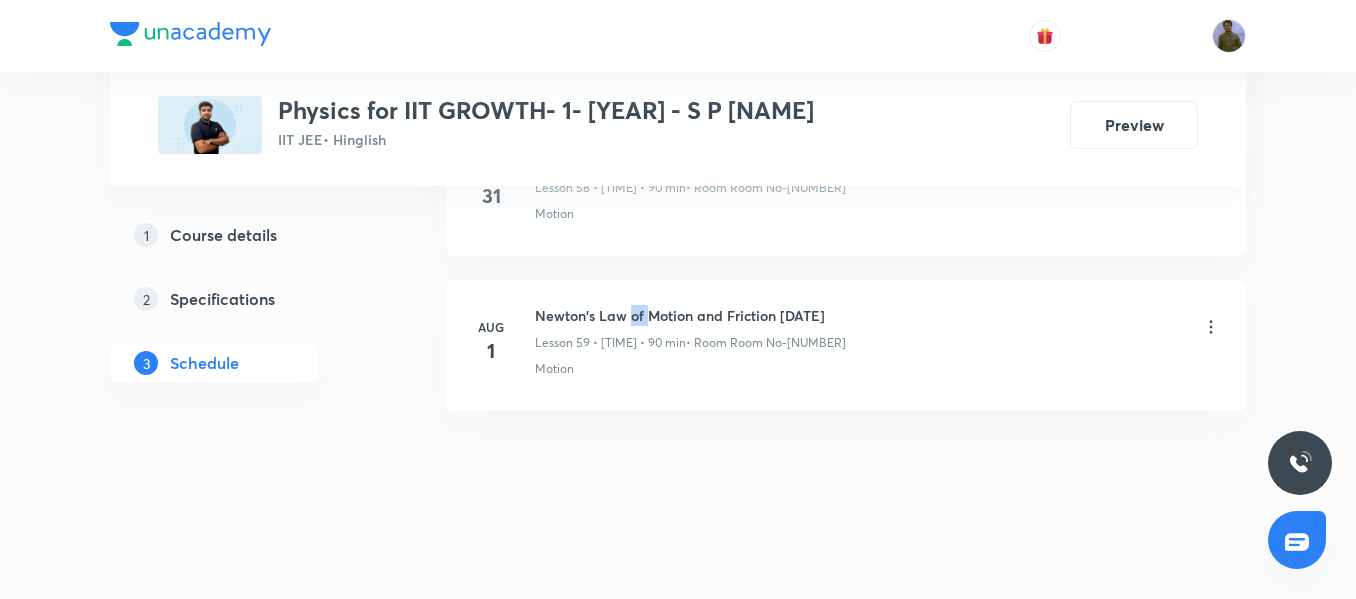 click on "Newton's Law of Motion and Friction 06/09" at bounding box center [690, 315] 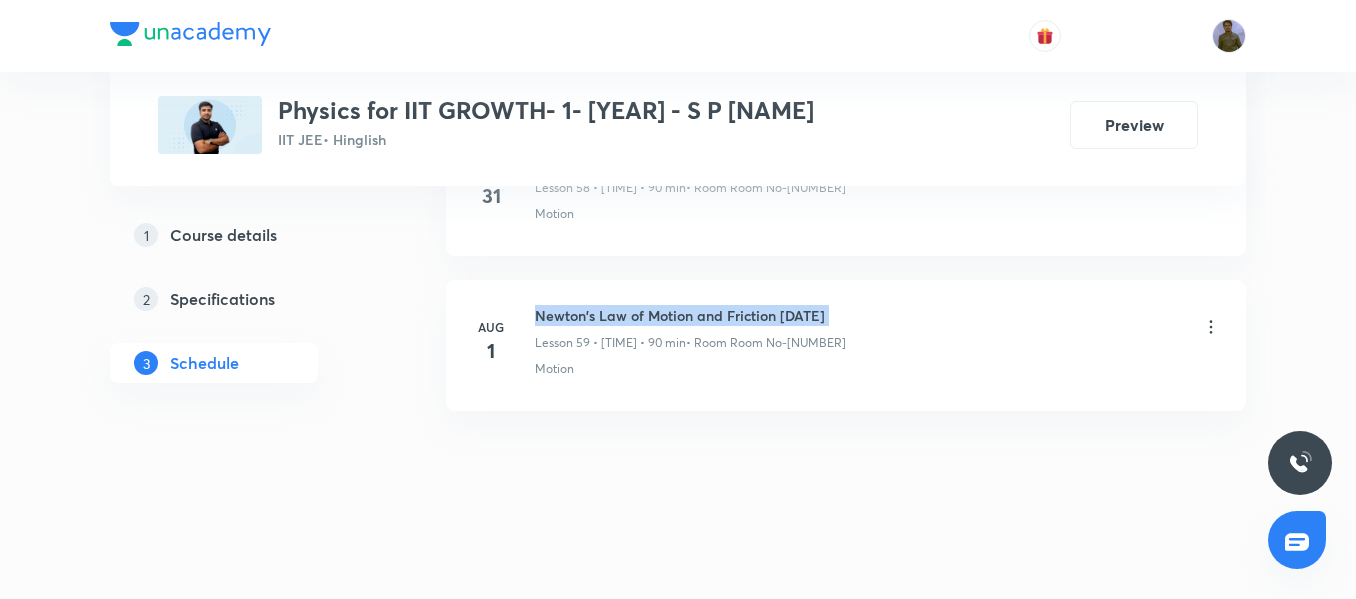 click on "Newton's Law of Motion and Friction 06/09" at bounding box center (690, 315) 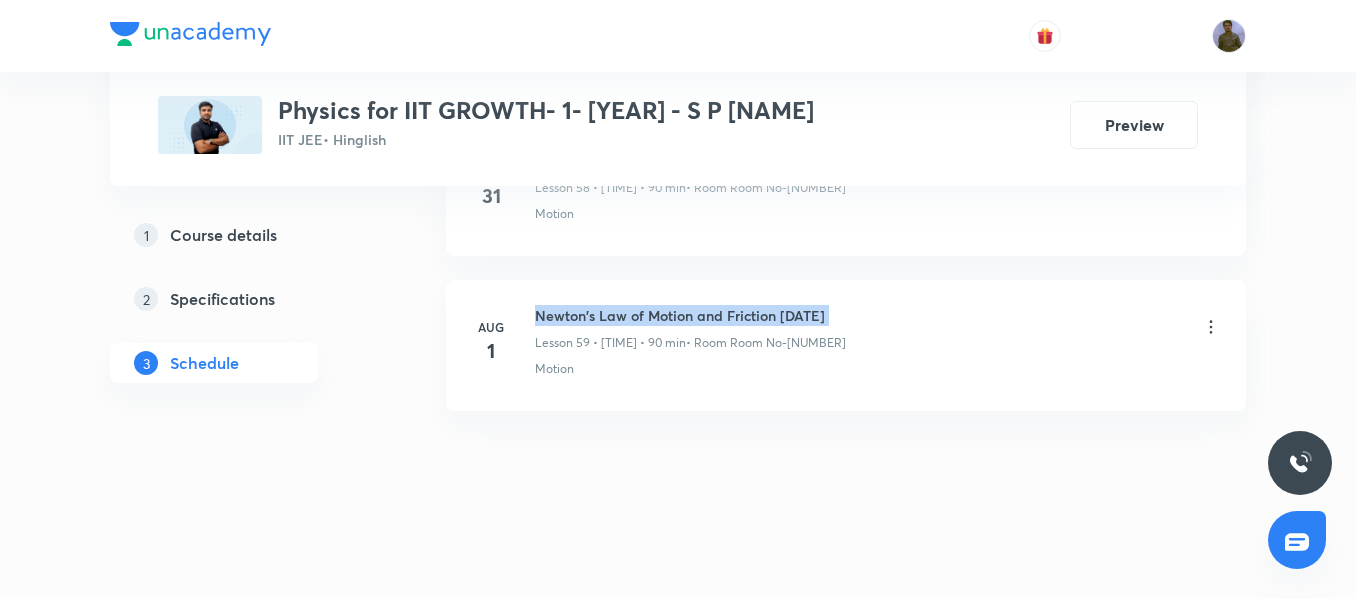 copy on "Newton's Law of Motion and Friction 06/09" 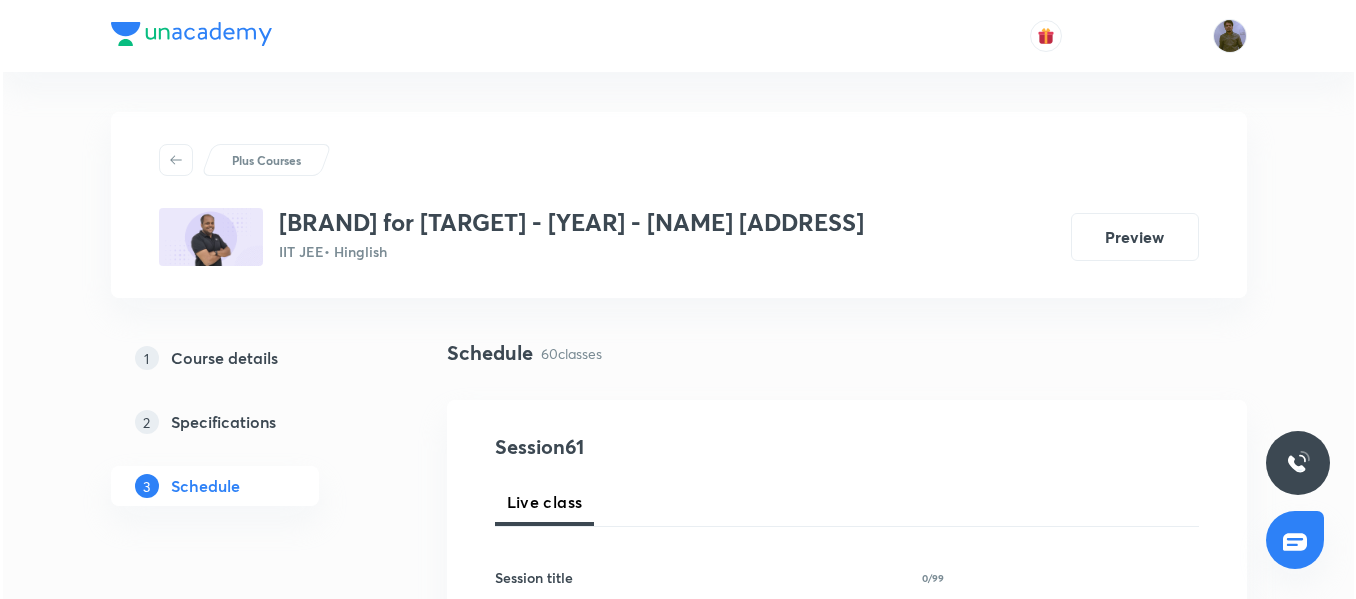 scroll, scrollTop: 0, scrollLeft: 0, axis: both 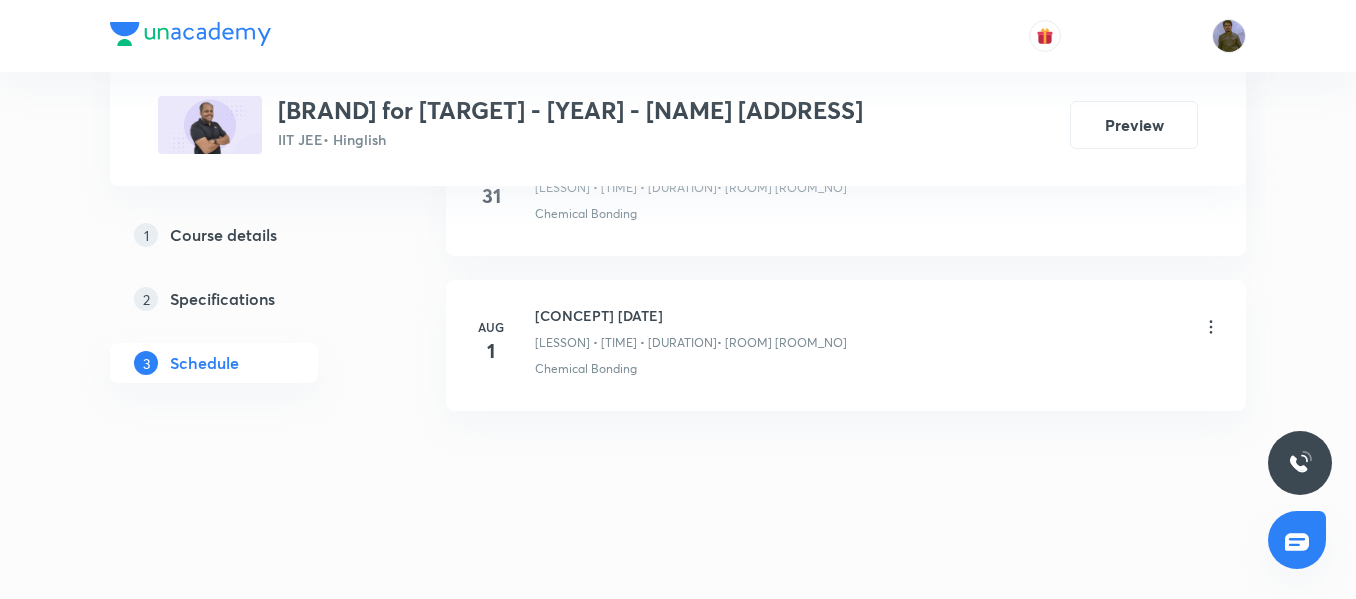 click on "Chemical Bonding [DATE]/16" at bounding box center (691, 315) 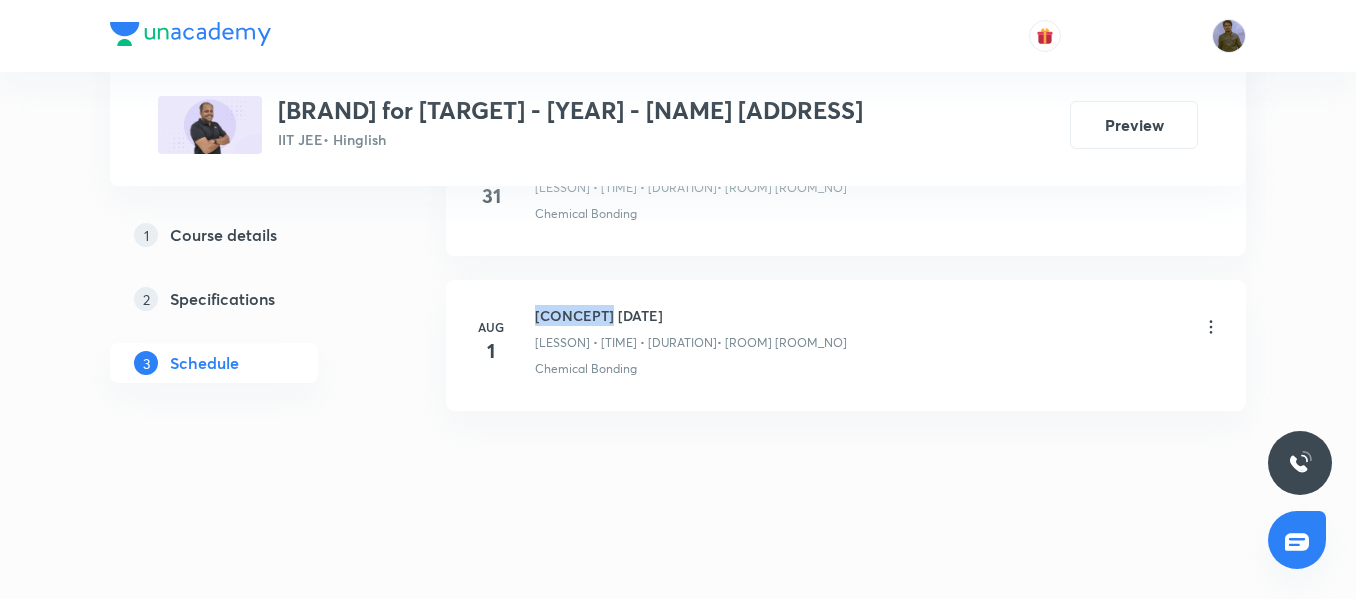 click on "Chemical Bonding [DATE]/16" at bounding box center [691, 315] 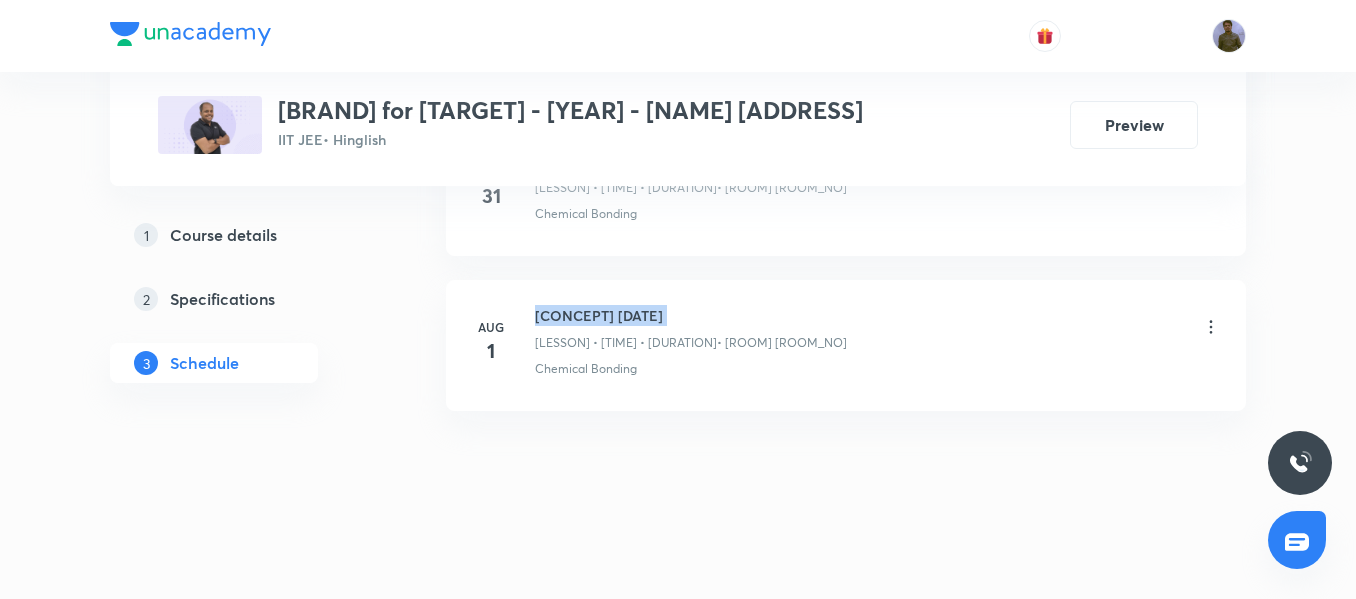 click on "Chemical Bonding [DATE]/16" at bounding box center (691, 315) 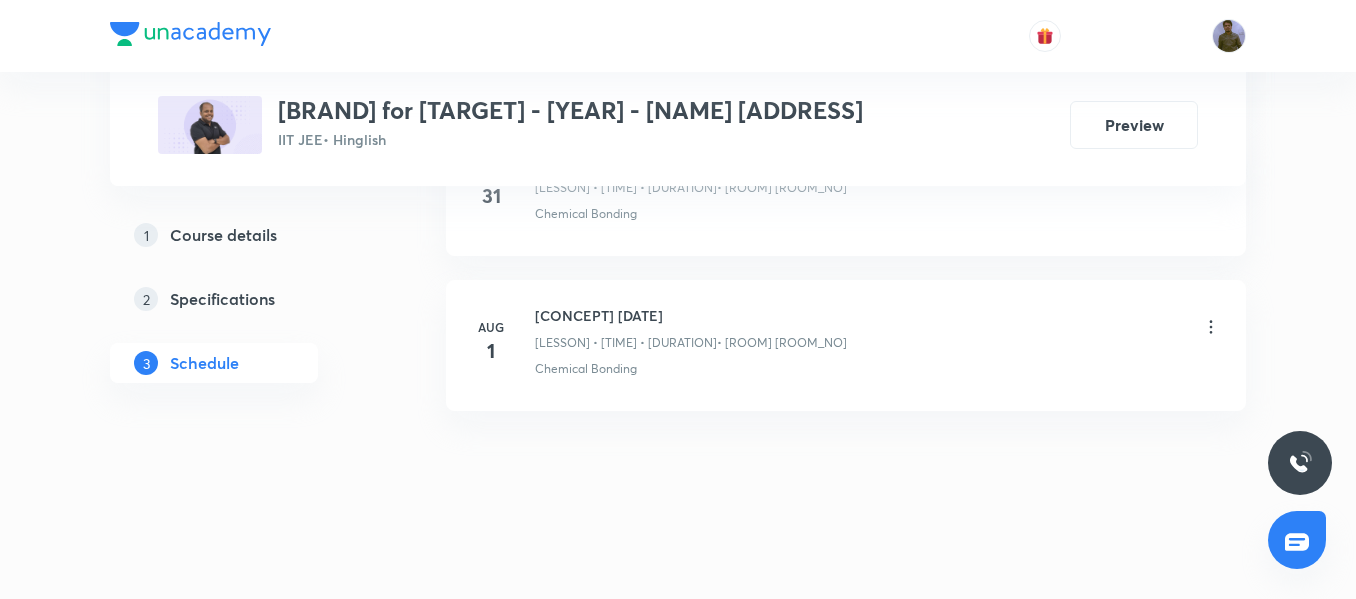 drag, startPoint x: 538, startPoint y: 317, endPoint x: 660, endPoint y: 318, distance: 122.0041 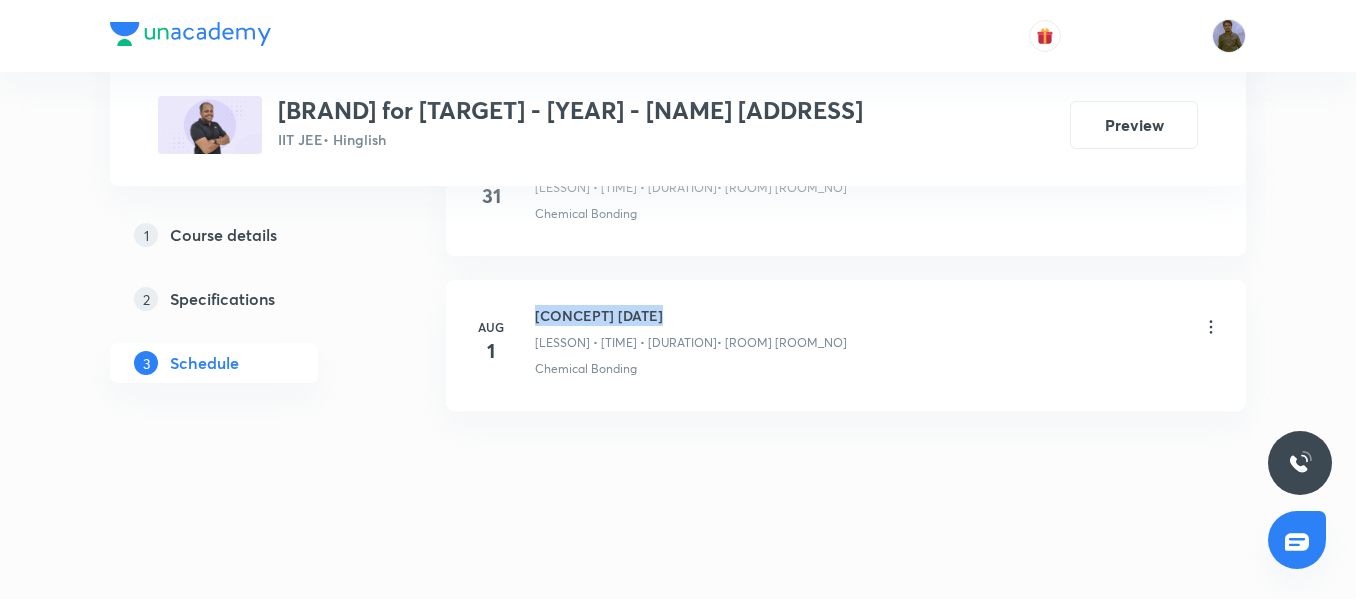 drag, startPoint x: 656, startPoint y: 318, endPoint x: 536, endPoint y: 316, distance: 120.01666 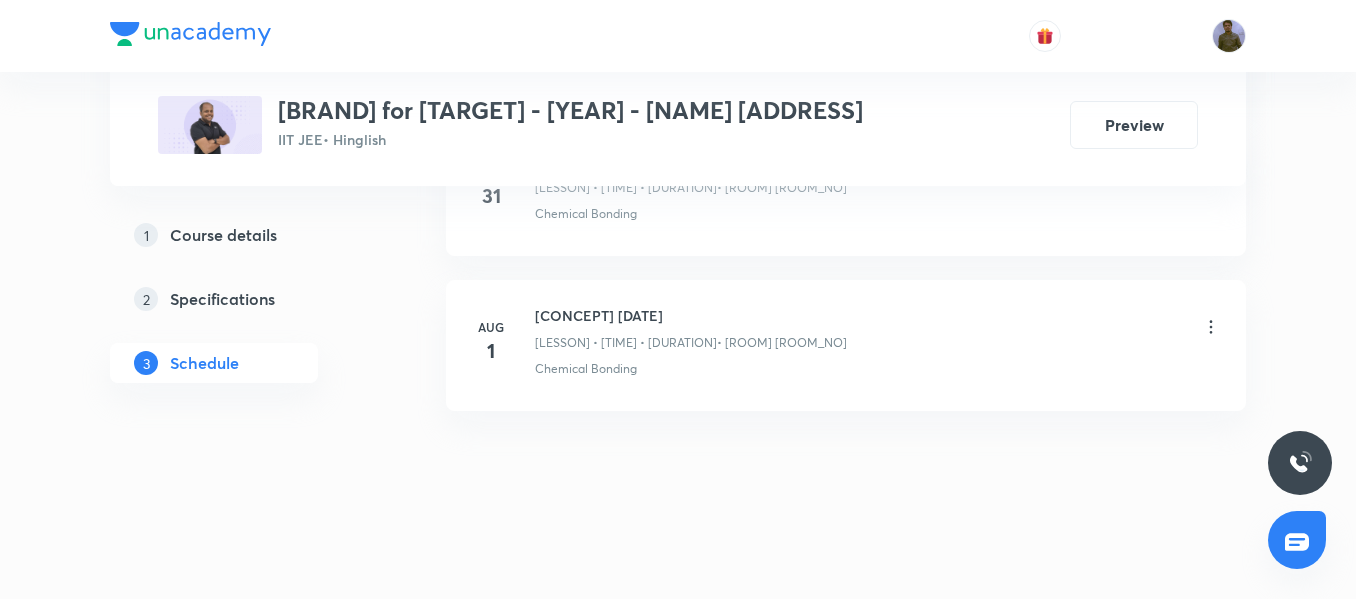 click on "Chemical Bonding 08/16" at bounding box center [691, 315] 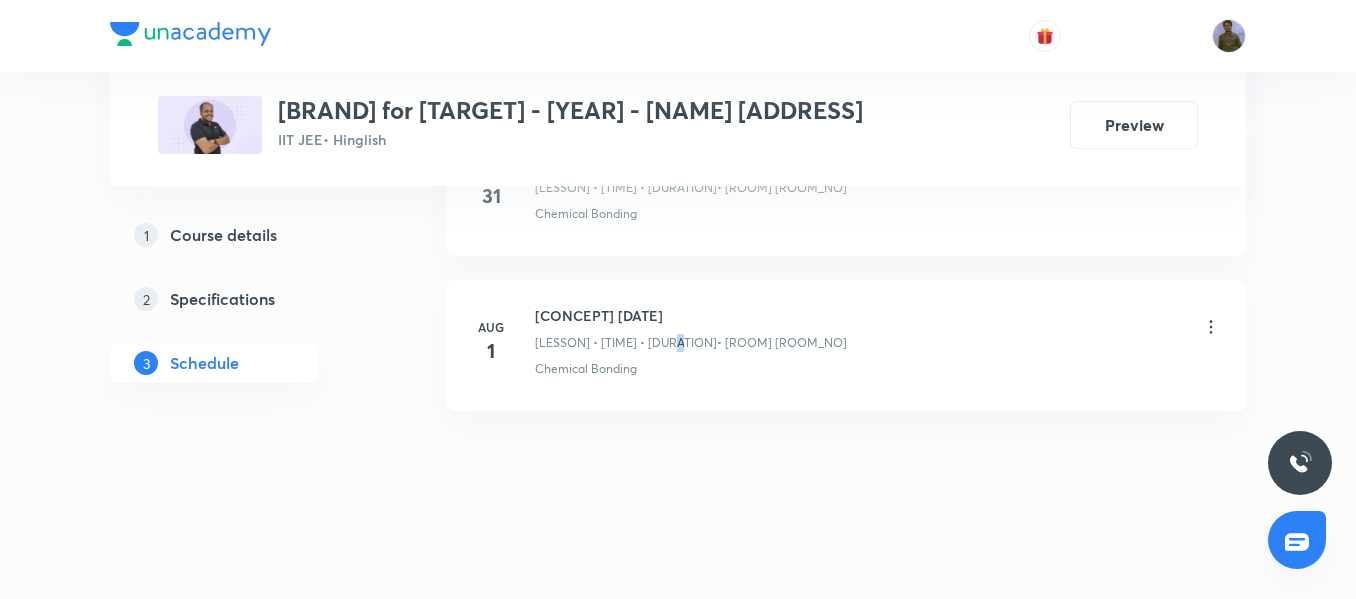 click on "Chemical Bonding 08/16 Lesson 60 • 6:15 PM • 90 min  • Room Room No-02" at bounding box center (691, 328) 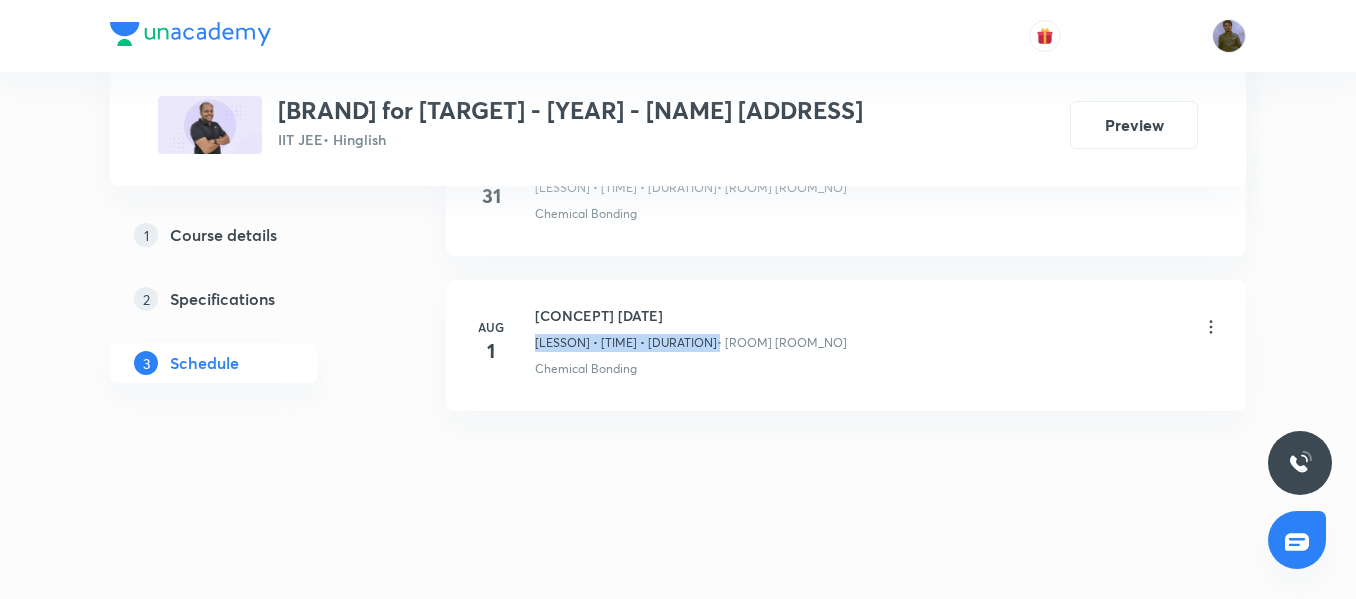 click on "Chemical Bonding 08/16 Lesson 60 • 6:15 PM • 90 min  • Room Room No-02" at bounding box center [691, 328] 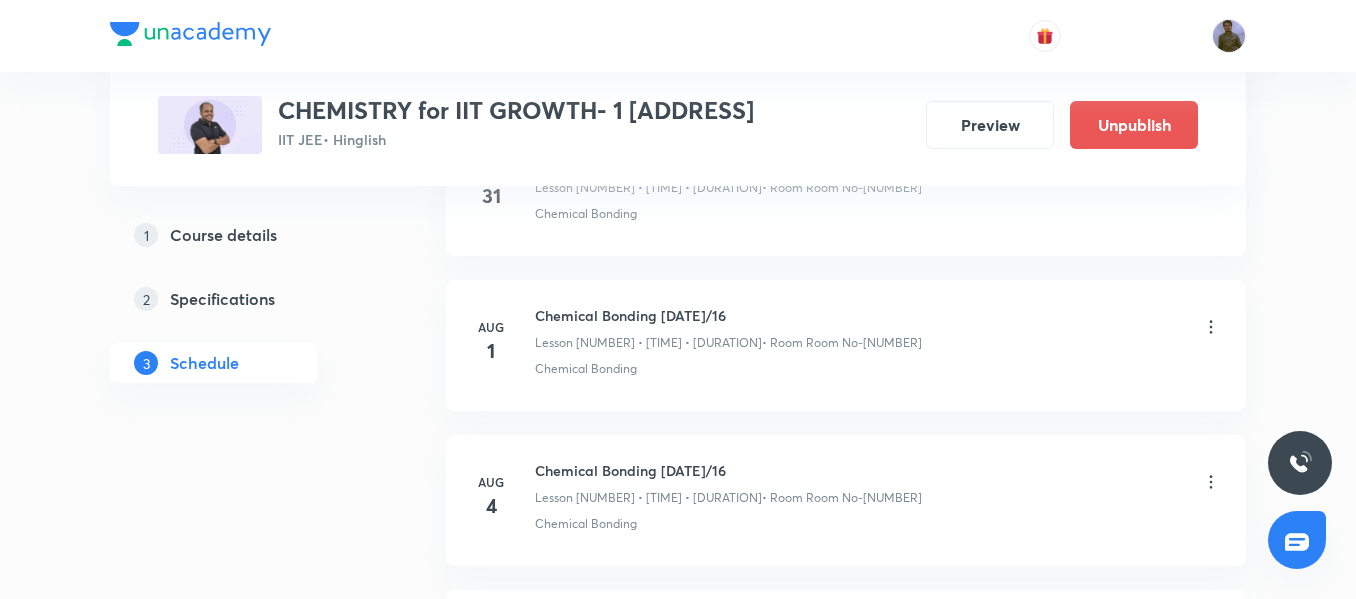 scroll, scrollTop: 0, scrollLeft: 0, axis: both 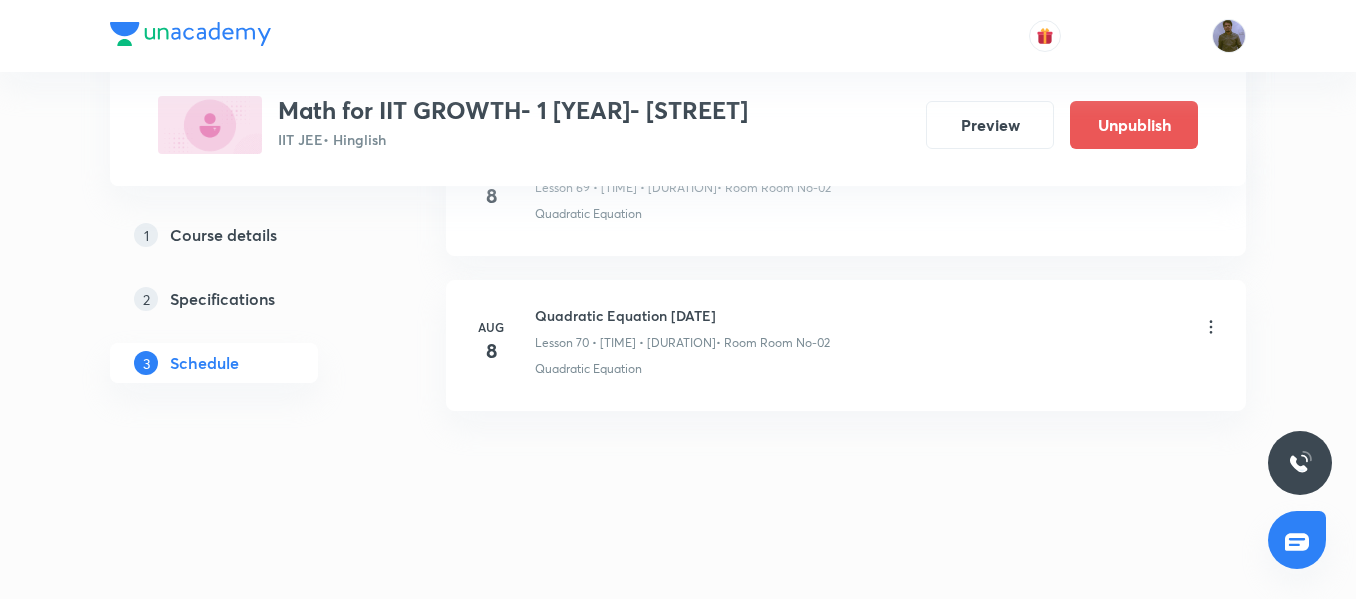 click 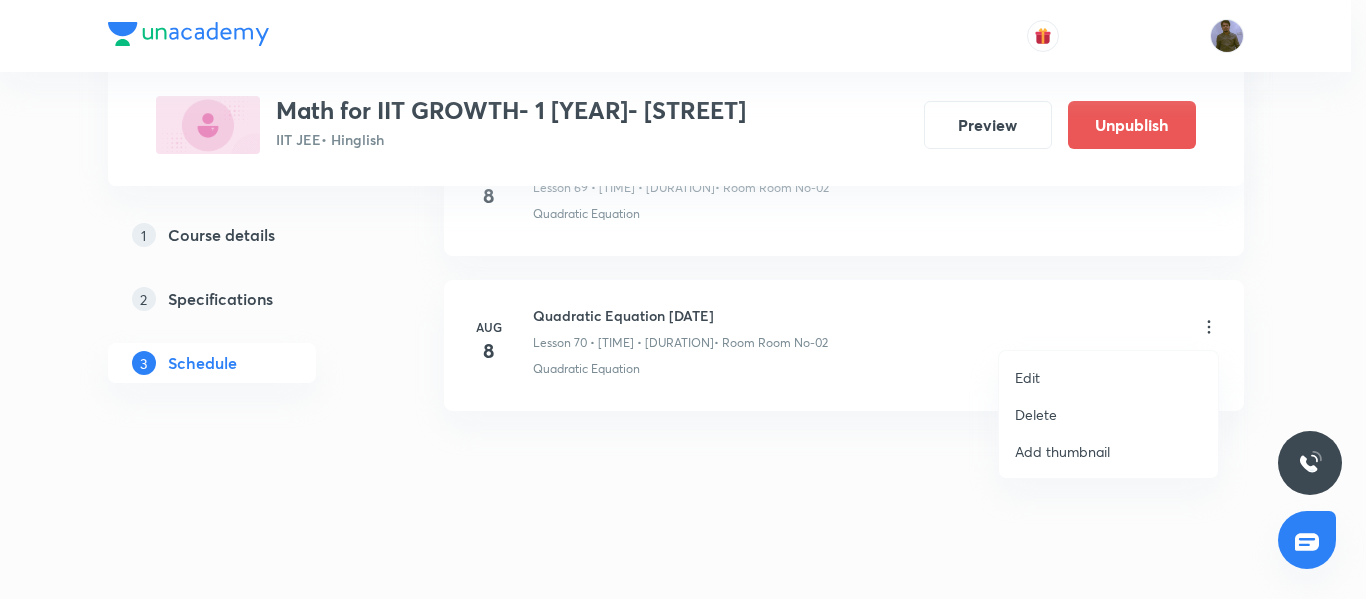 click on "Delete" at bounding box center [1108, 414] 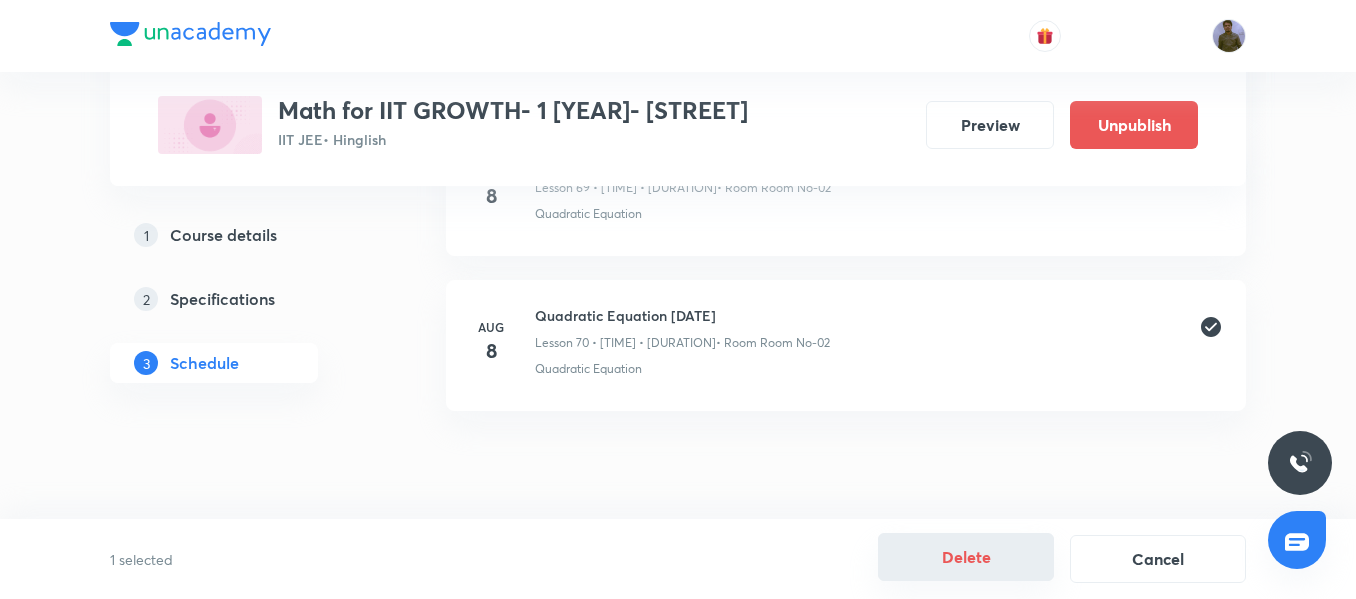click on "Delete" at bounding box center (966, 557) 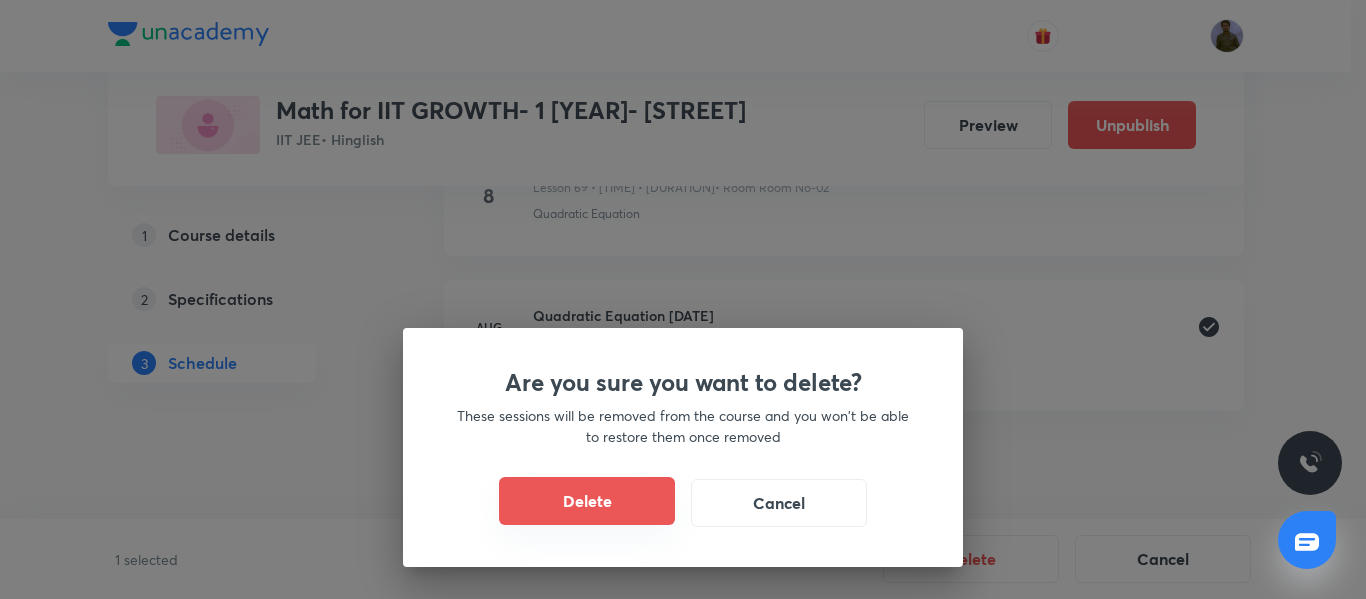 click on "Delete" at bounding box center [587, 501] 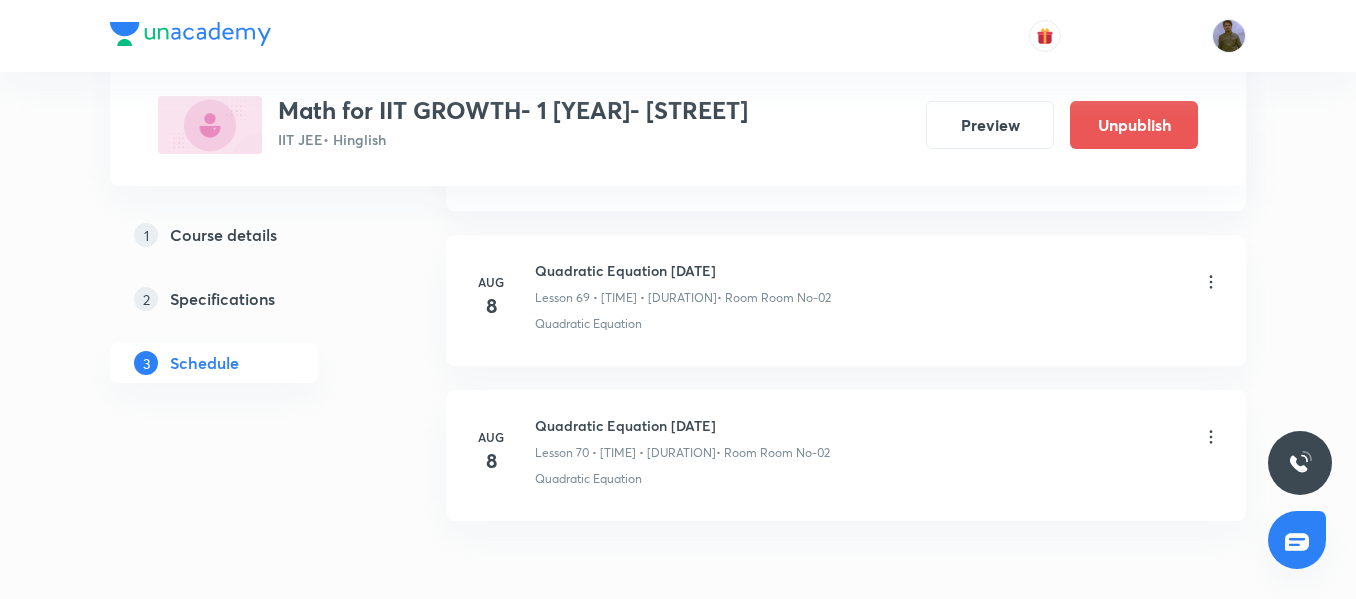 scroll, scrollTop: 11654, scrollLeft: 0, axis: vertical 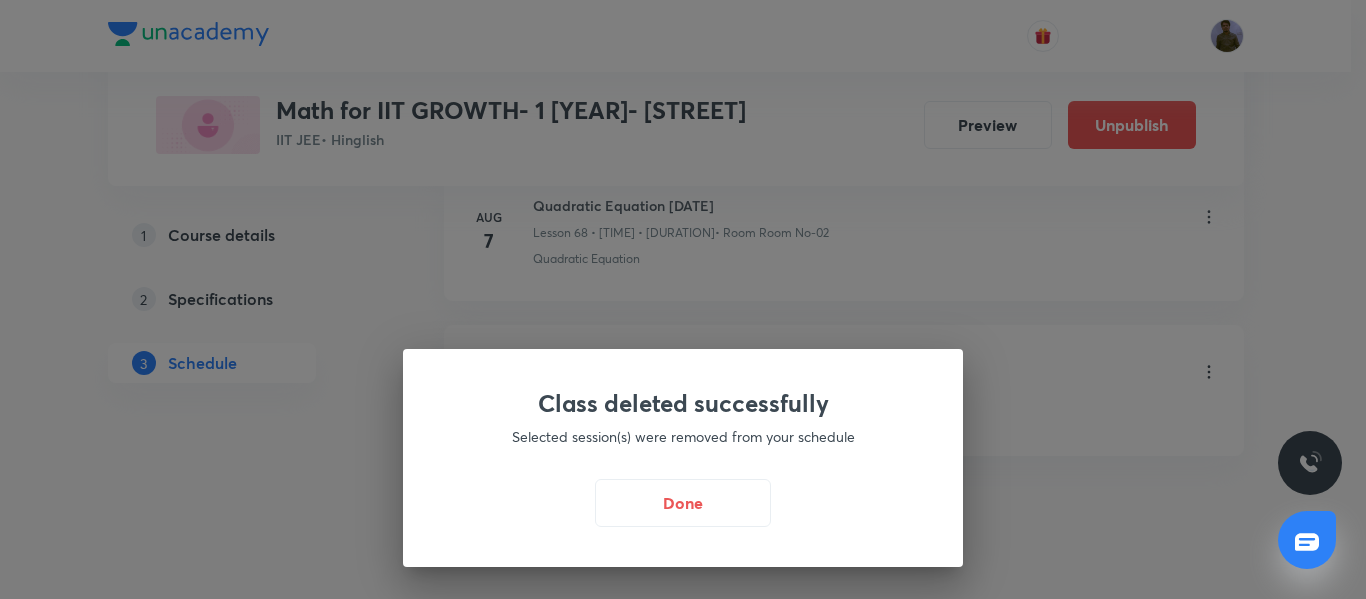 click on "Done" at bounding box center (683, 503) 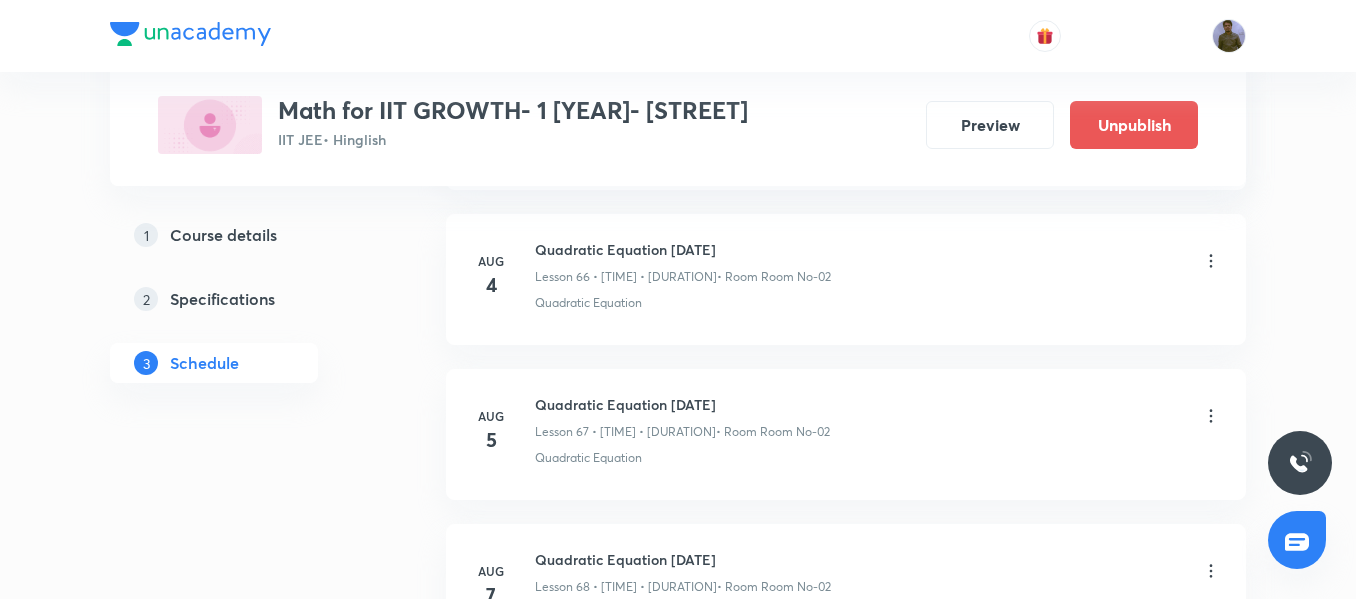 scroll, scrollTop: 11699, scrollLeft: 0, axis: vertical 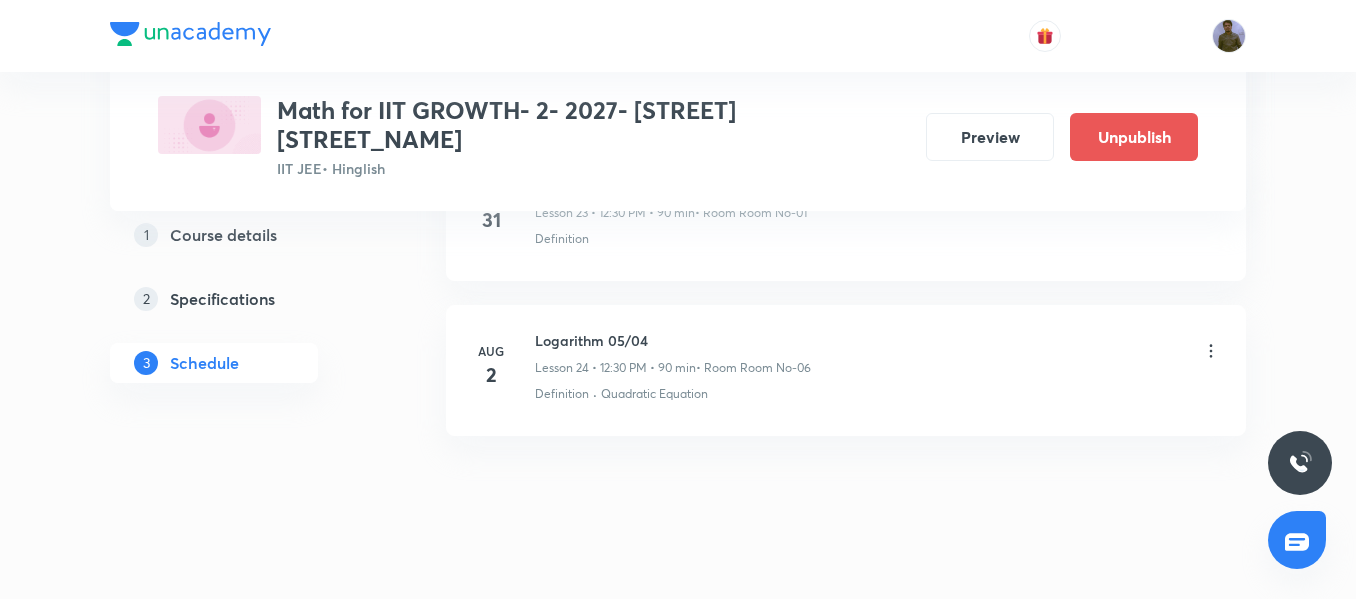 click on "Logarithm 05/04" at bounding box center (673, 340) 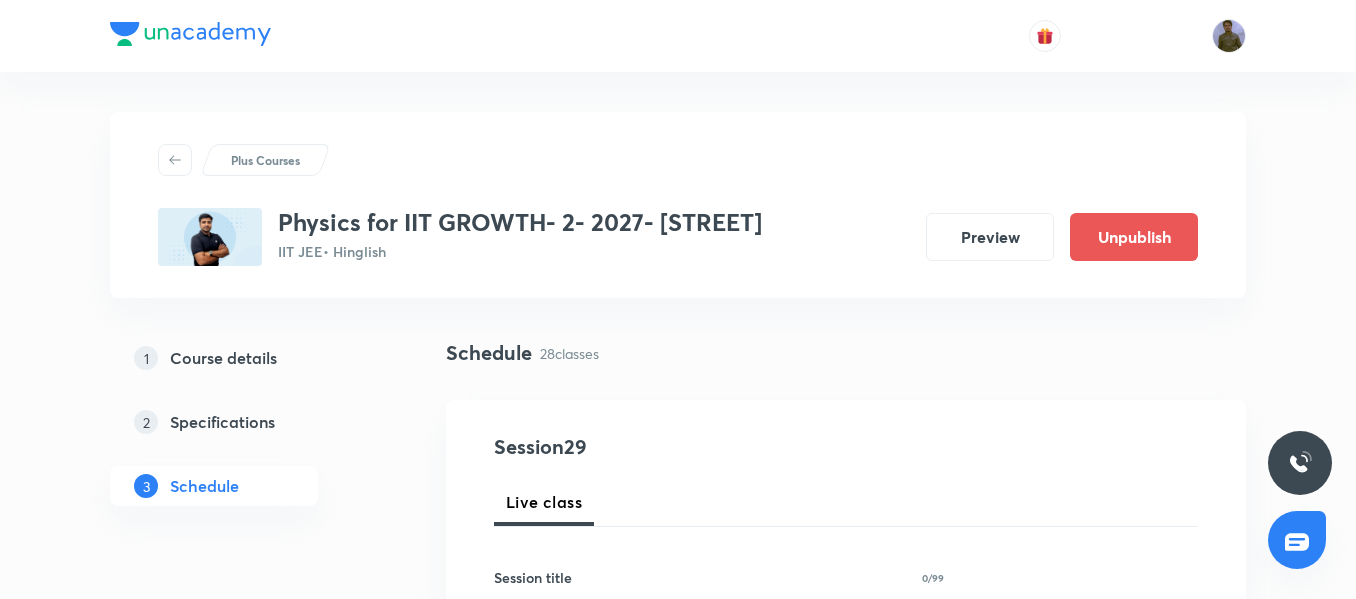 scroll, scrollTop: 0, scrollLeft: 0, axis: both 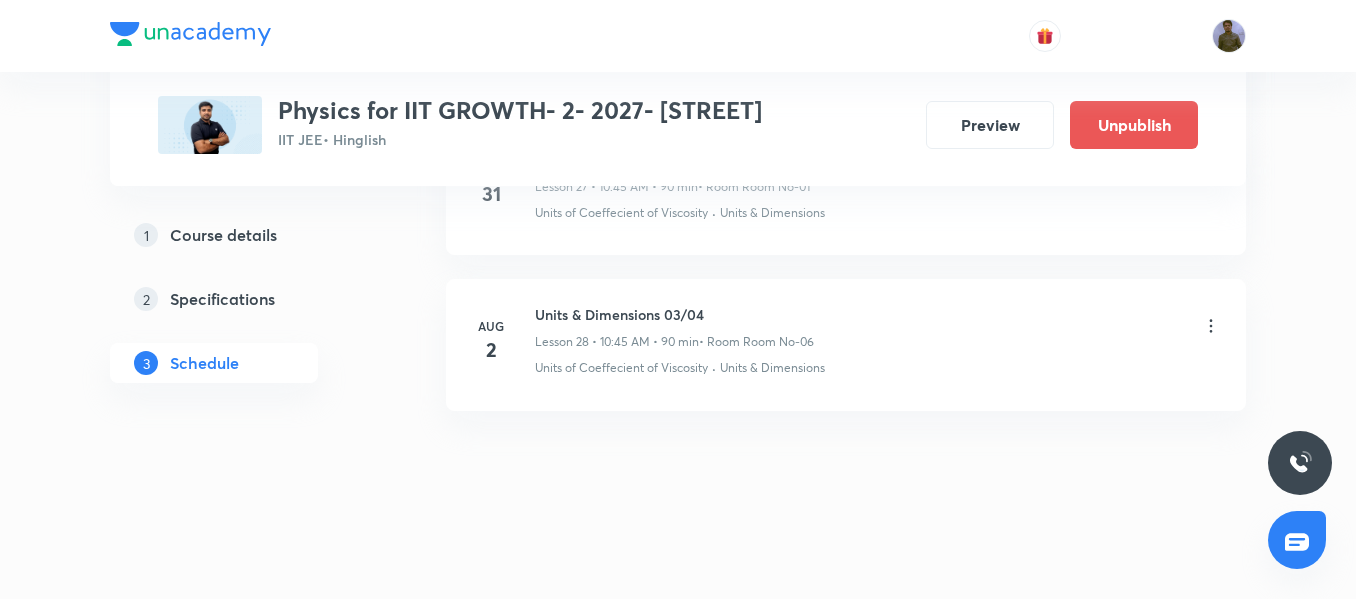 click on "Units & Dimensions 03/04 Lesson 28 • 10:45 AM • 90 min  • Room Room No-06" at bounding box center [674, 327] 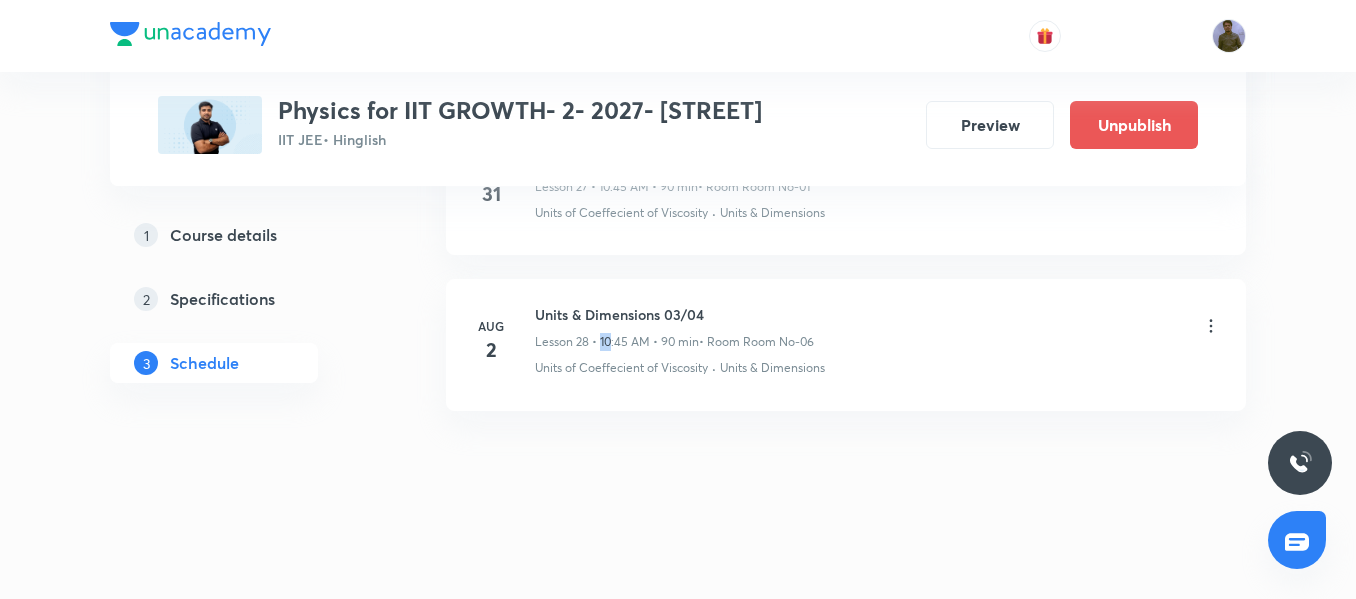 click on "Units & Dimensions 03/04 Lesson 28 • 10:45 AM • 90 min  • Room Room No-06" at bounding box center [674, 327] 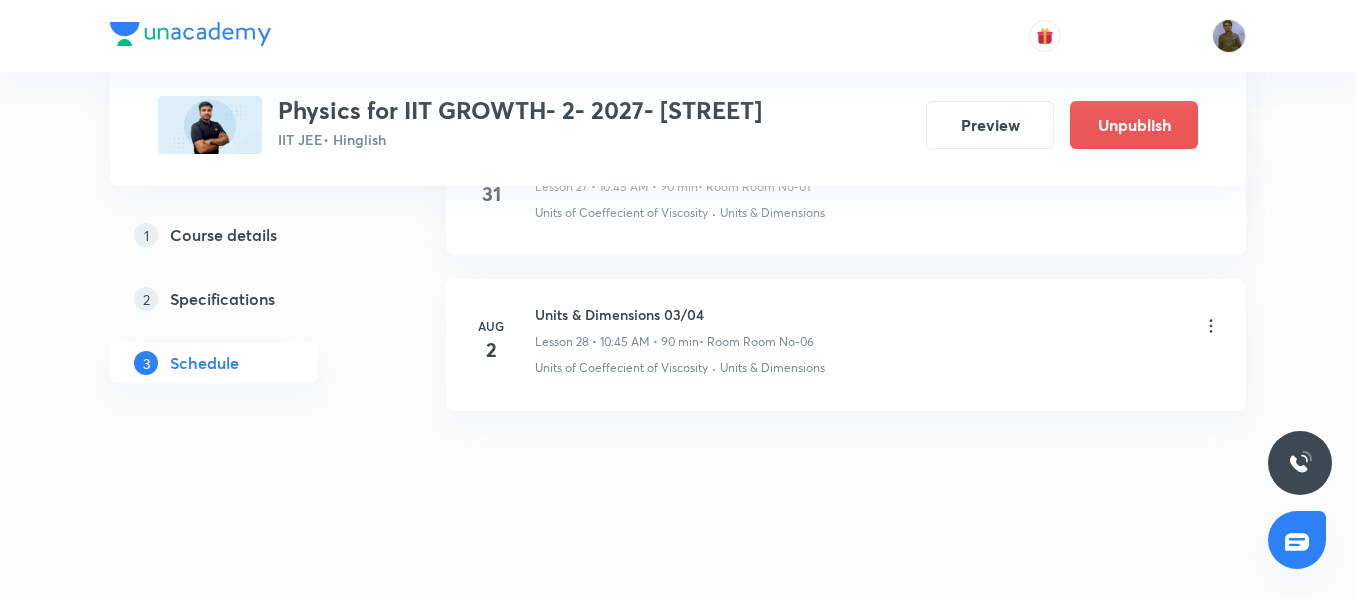 click on "Units & Dimensions 03/04" at bounding box center [674, 314] 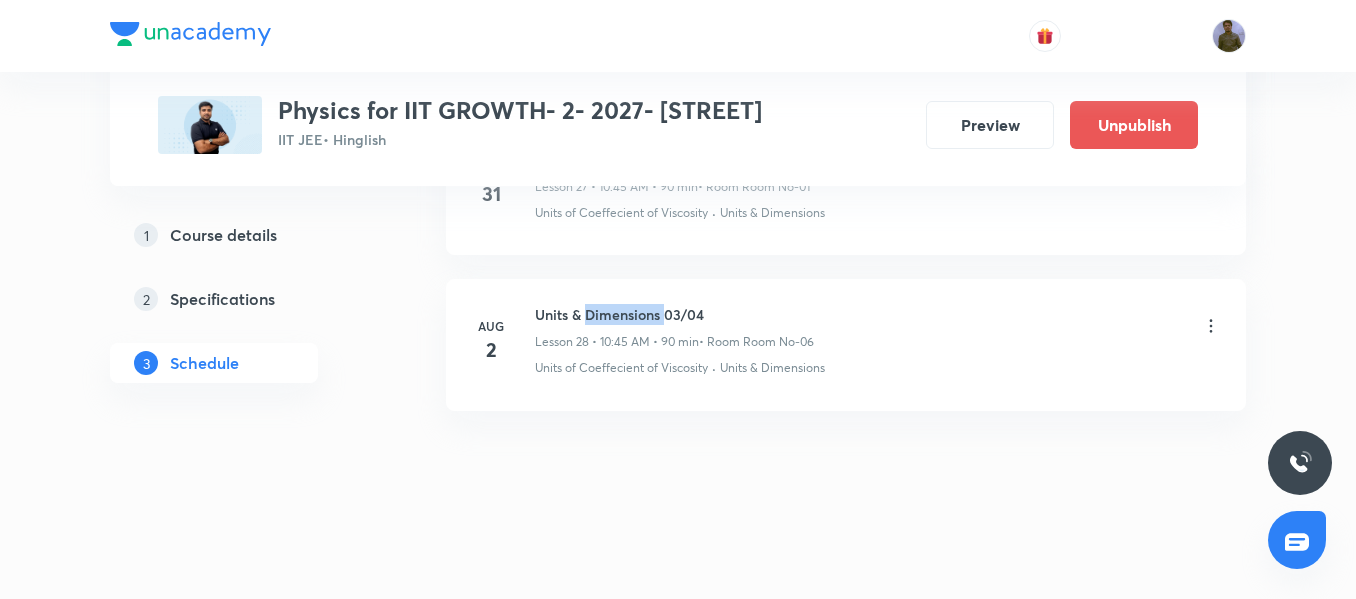 click on "Units & Dimensions 03/04" at bounding box center (674, 314) 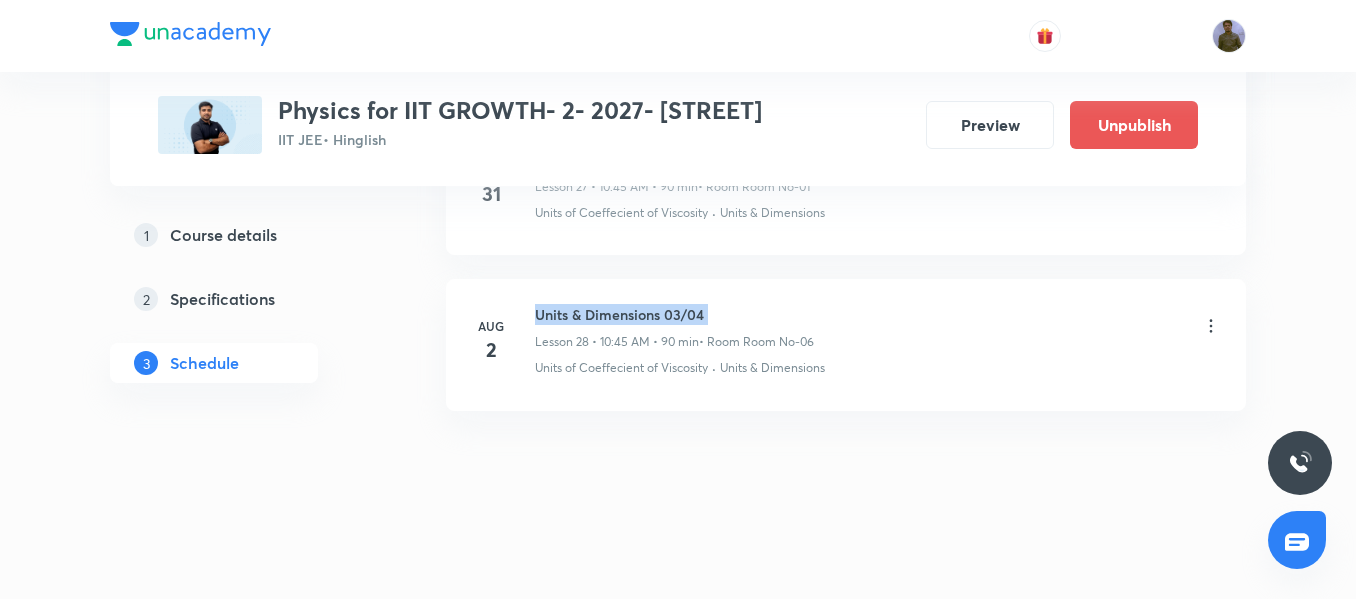 click on "Units & Dimensions 03/04" at bounding box center [674, 314] 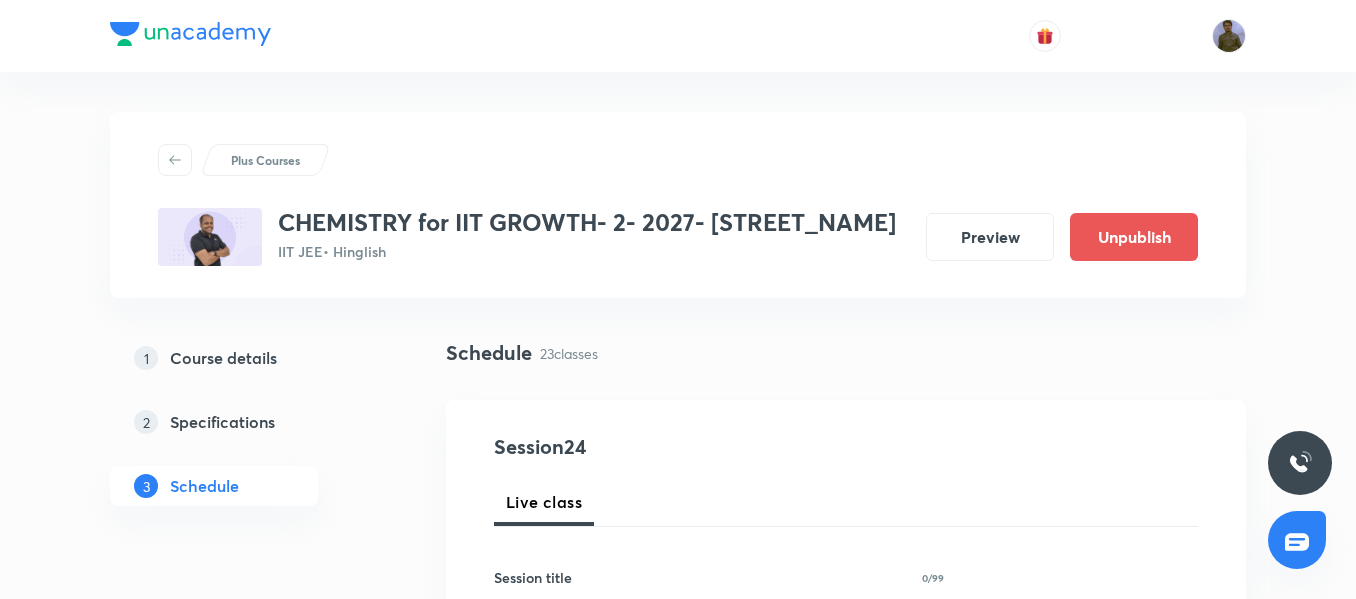 scroll, scrollTop: 0, scrollLeft: 0, axis: both 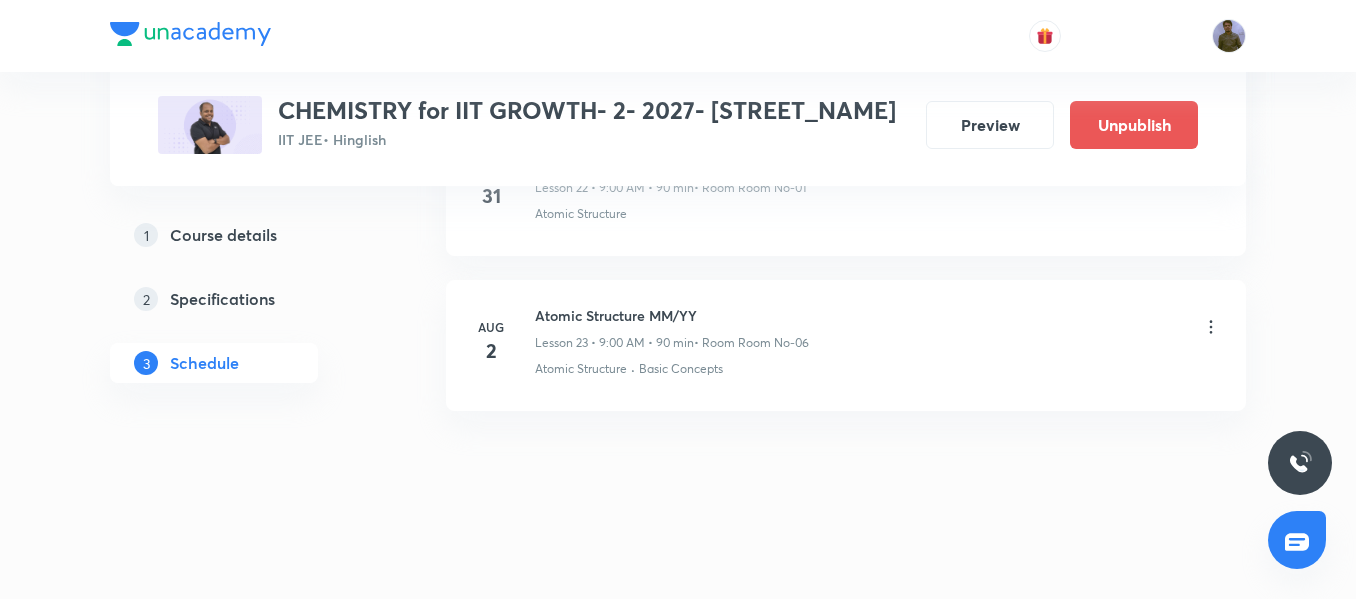 click on "Atomic Structure MM/YY" at bounding box center (672, 315) 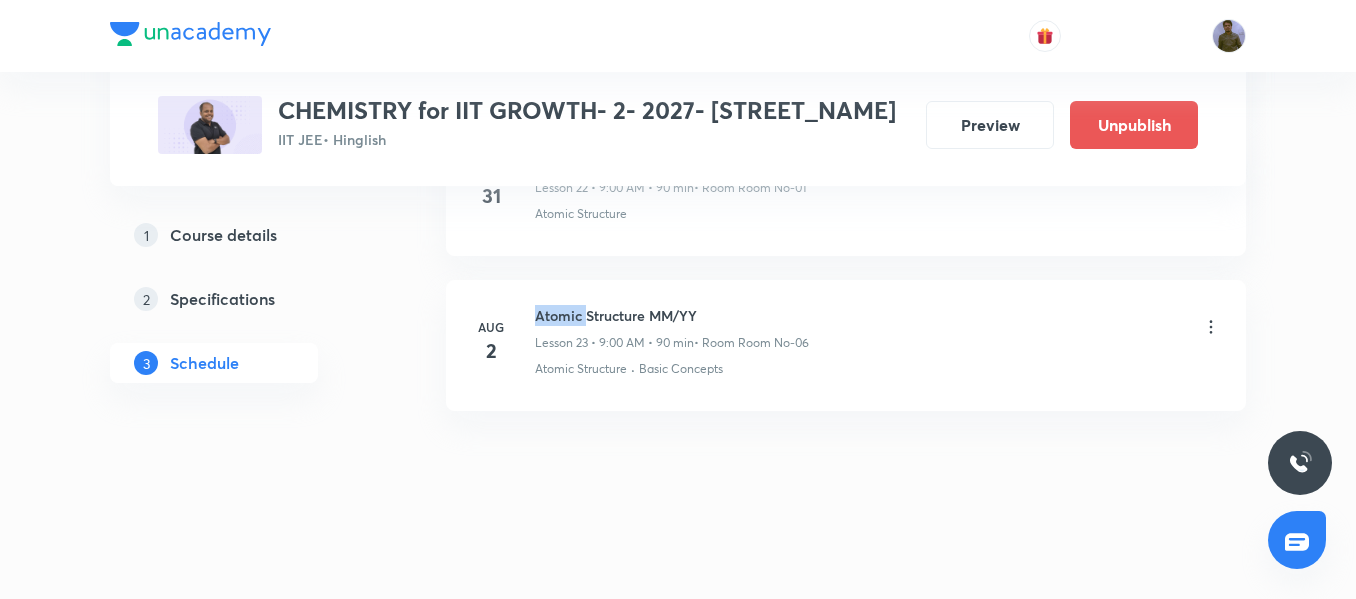 click on "Atomic Structure MM/YY" at bounding box center [672, 315] 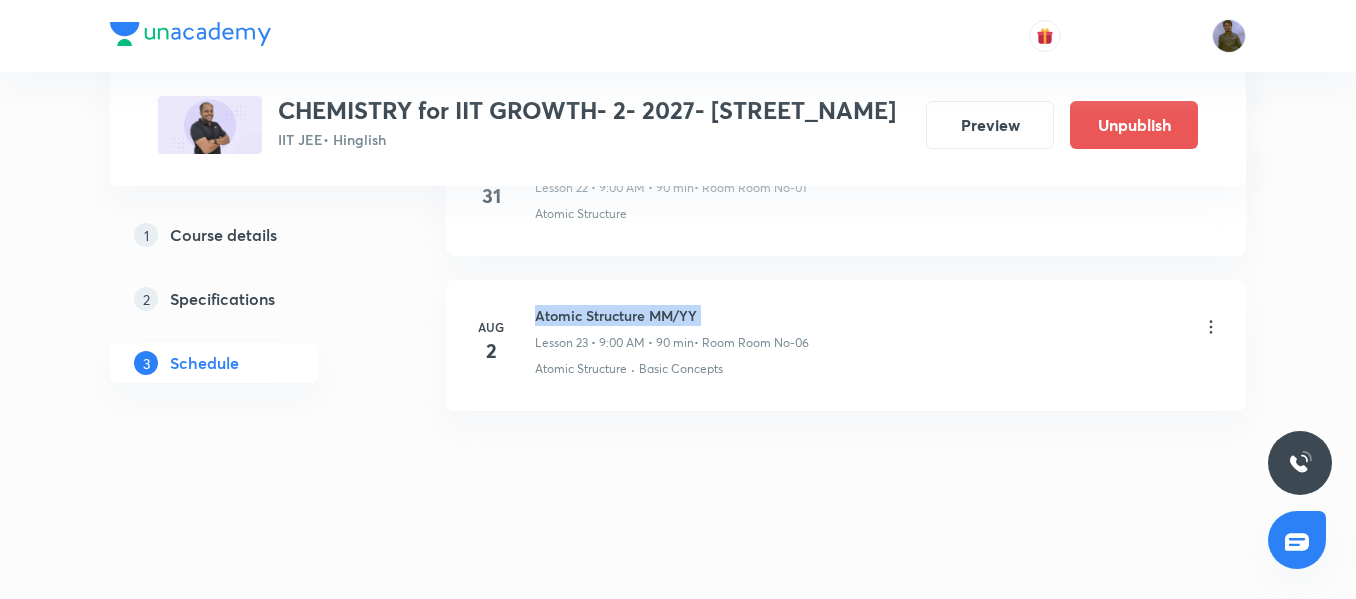 click on "Atomic Structure MM/YY" at bounding box center (672, 315) 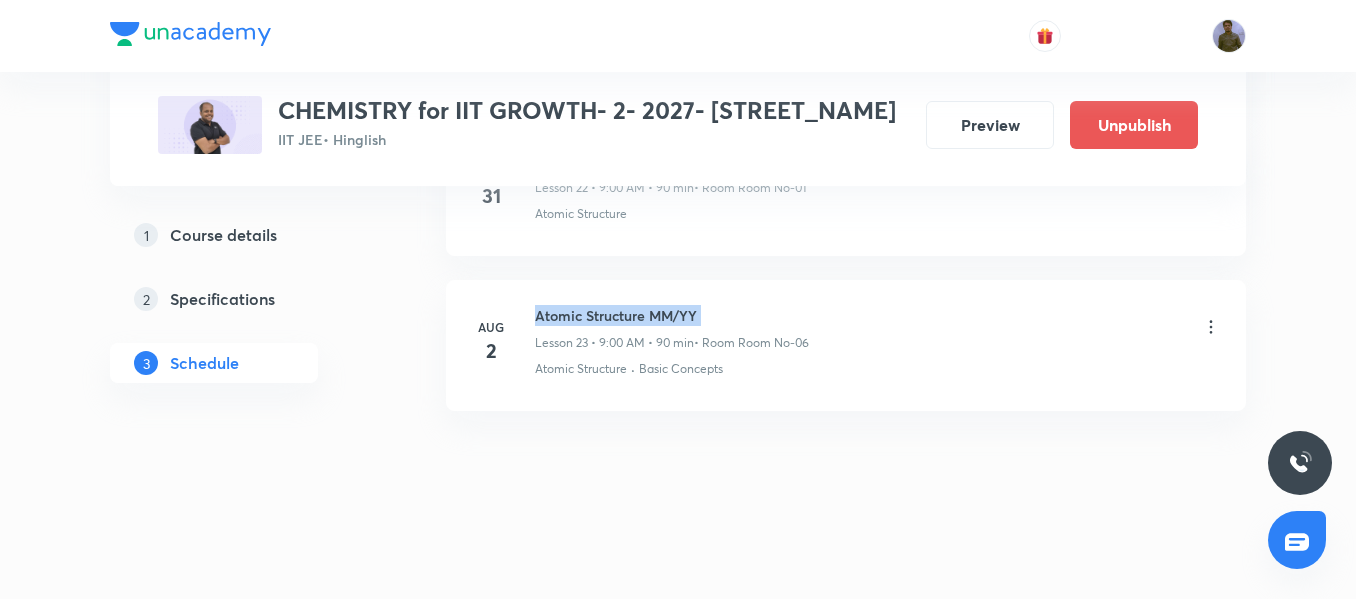 copy on "Atomic Structure MM/YY" 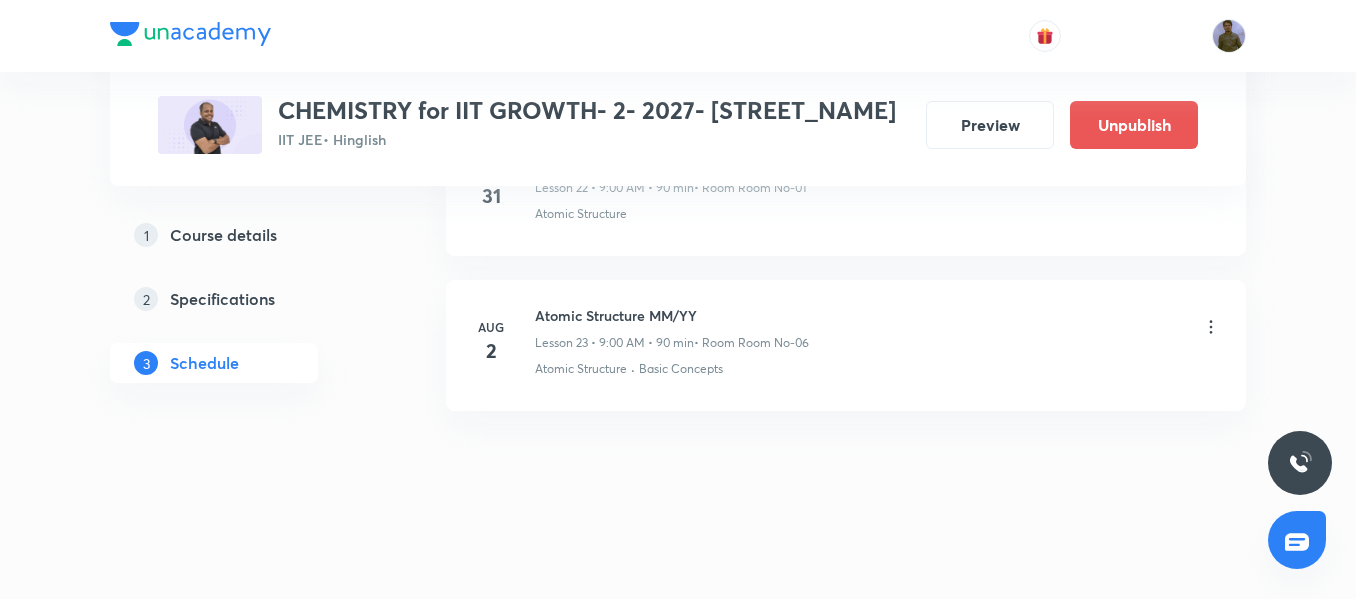 click on "Atomic Structure 06/14 Lesson 23 • 9:00 AM • 90 min  • Room Room No-06" at bounding box center [672, 328] 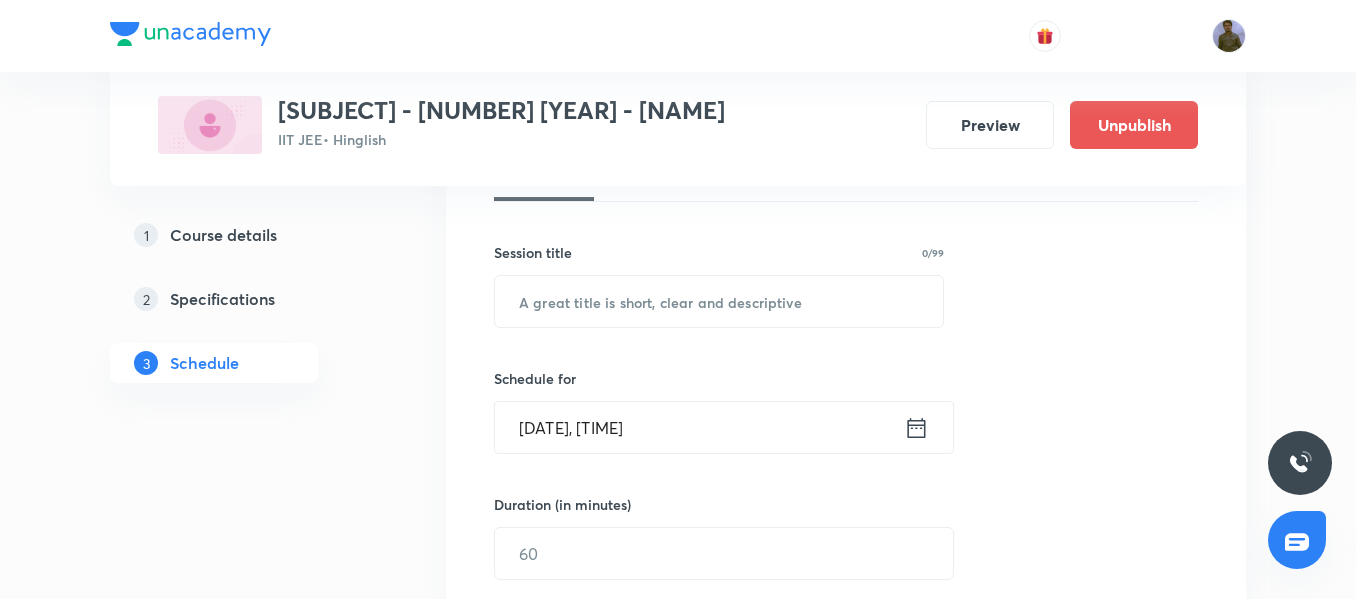 scroll, scrollTop: 600, scrollLeft: 0, axis: vertical 